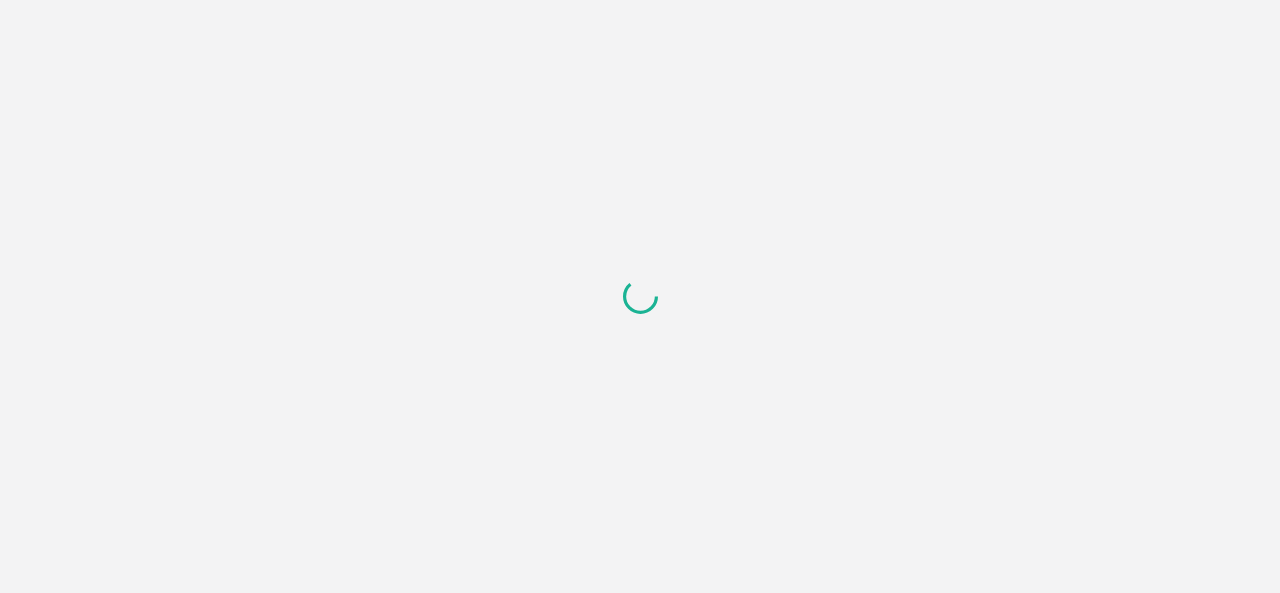 scroll, scrollTop: 0, scrollLeft: 0, axis: both 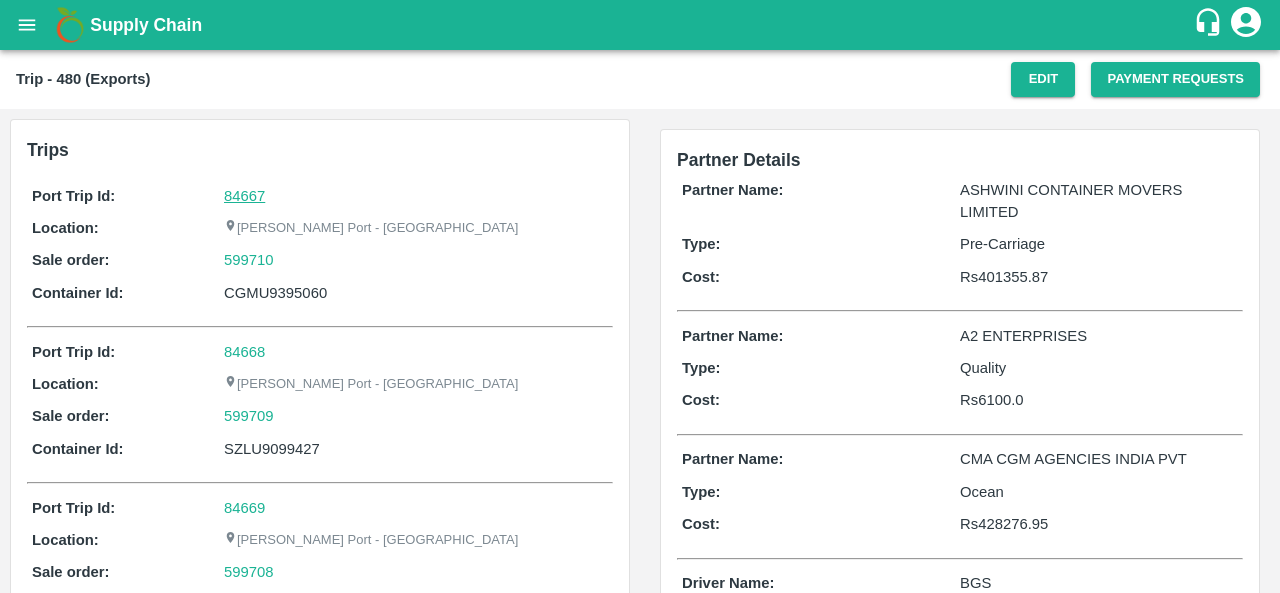 click on "84667" at bounding box center (244, 196) 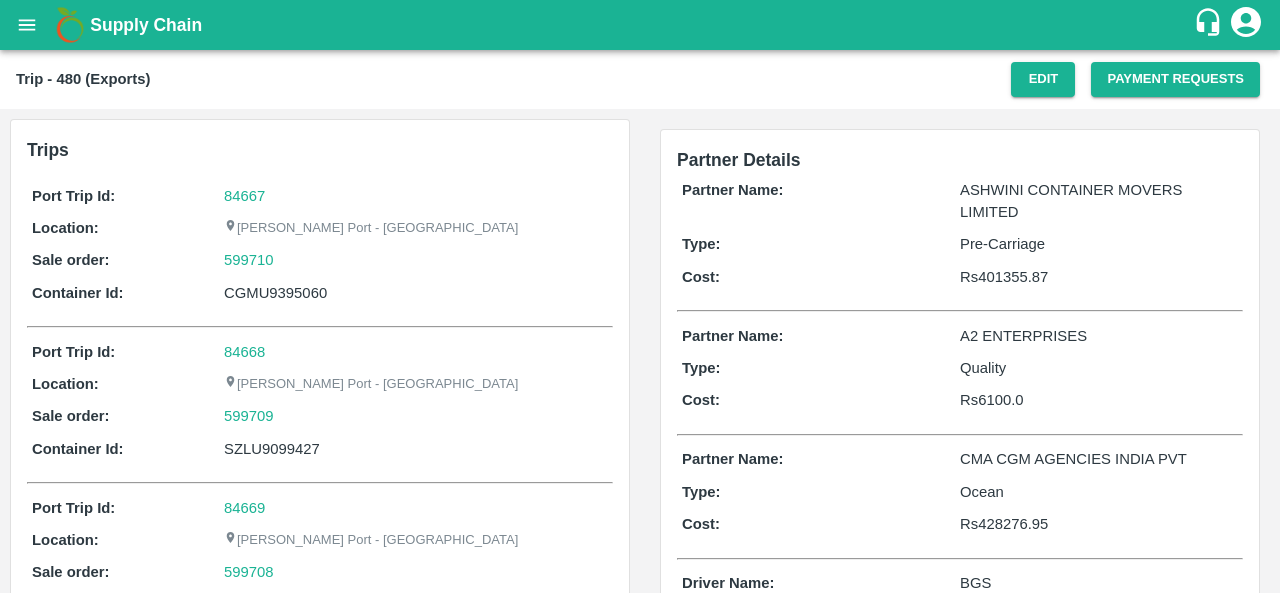 click on "599710" at bounding box center [416, 260] 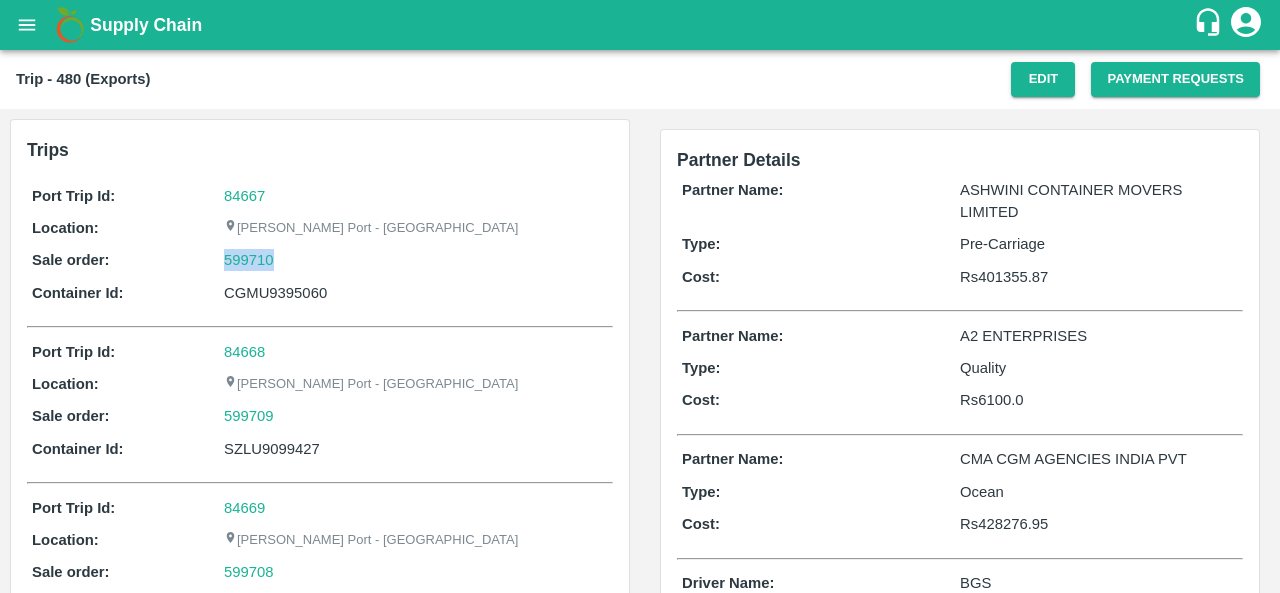 copy on "599710" 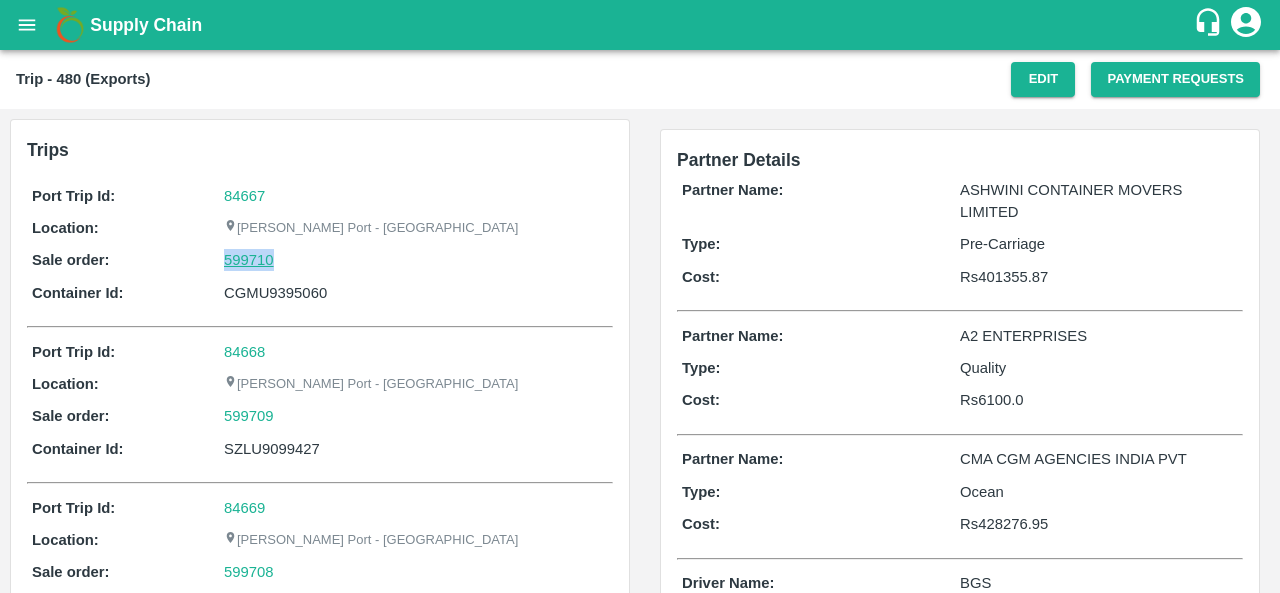 click on "599710" at bounding box center (249, 260) 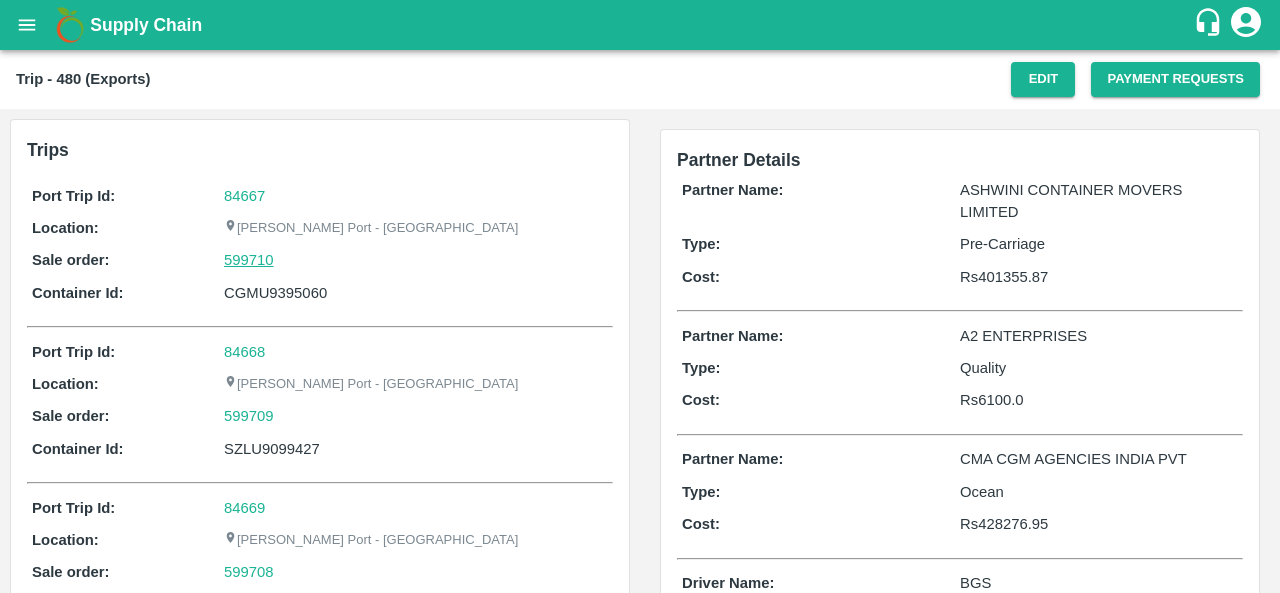 scroll, scrollTop: 927, scrollLeft: 0, axis: vertical 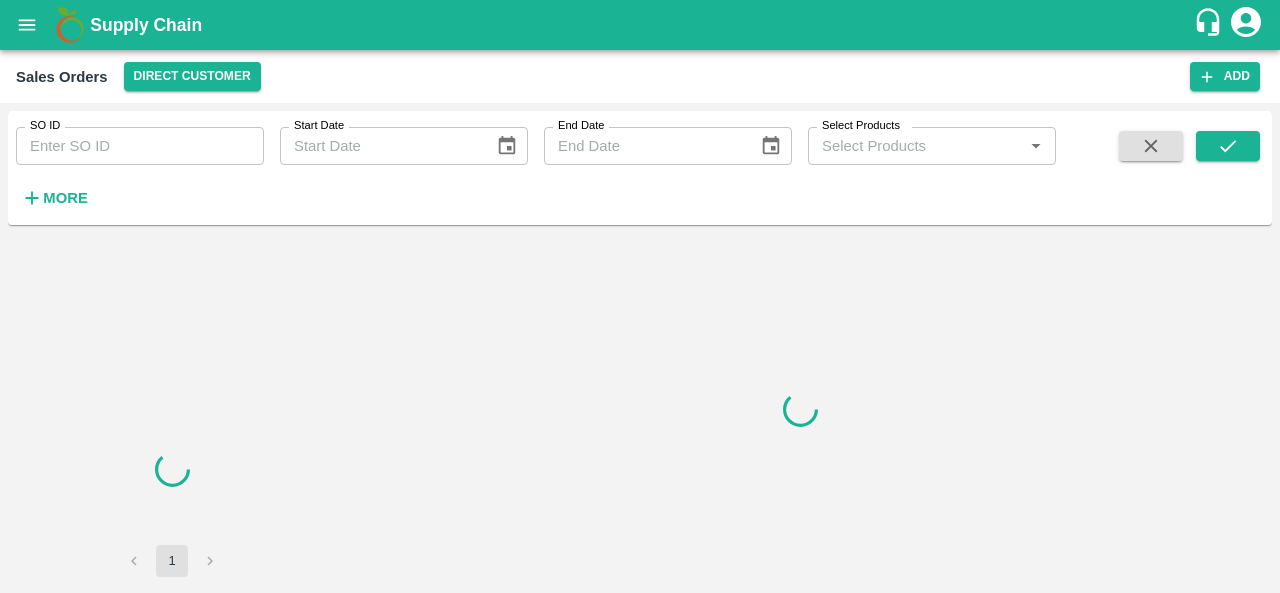 click on "SO ID" at bounding box center (140, 146) 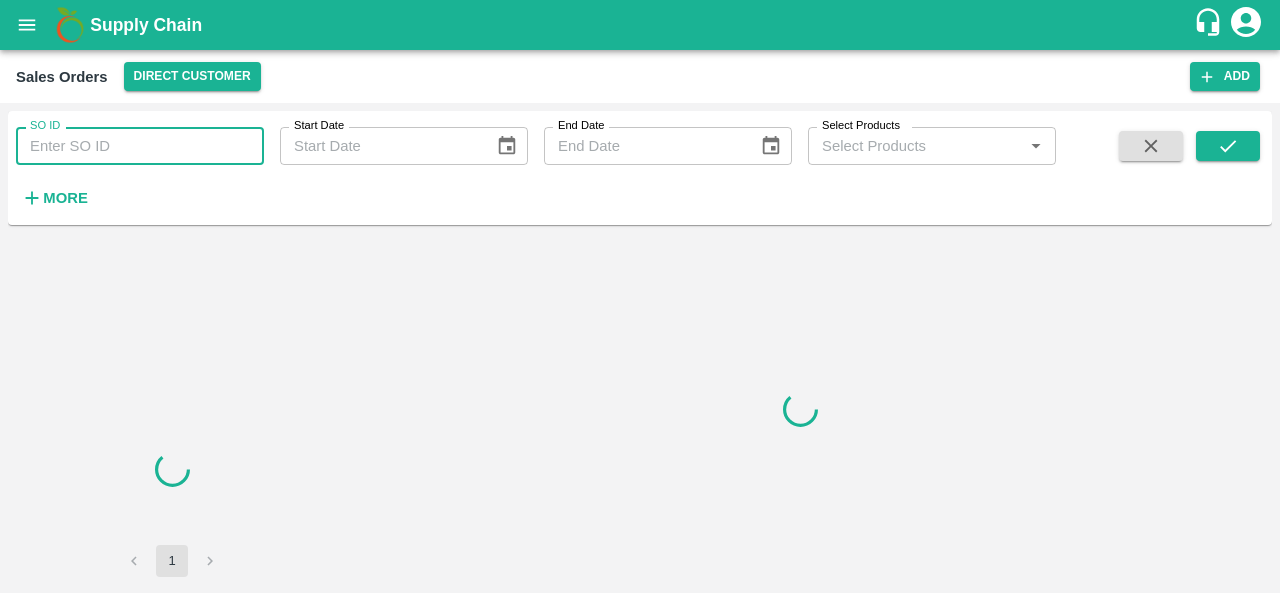 click on "SO ID" at bounding box center (140, 146) 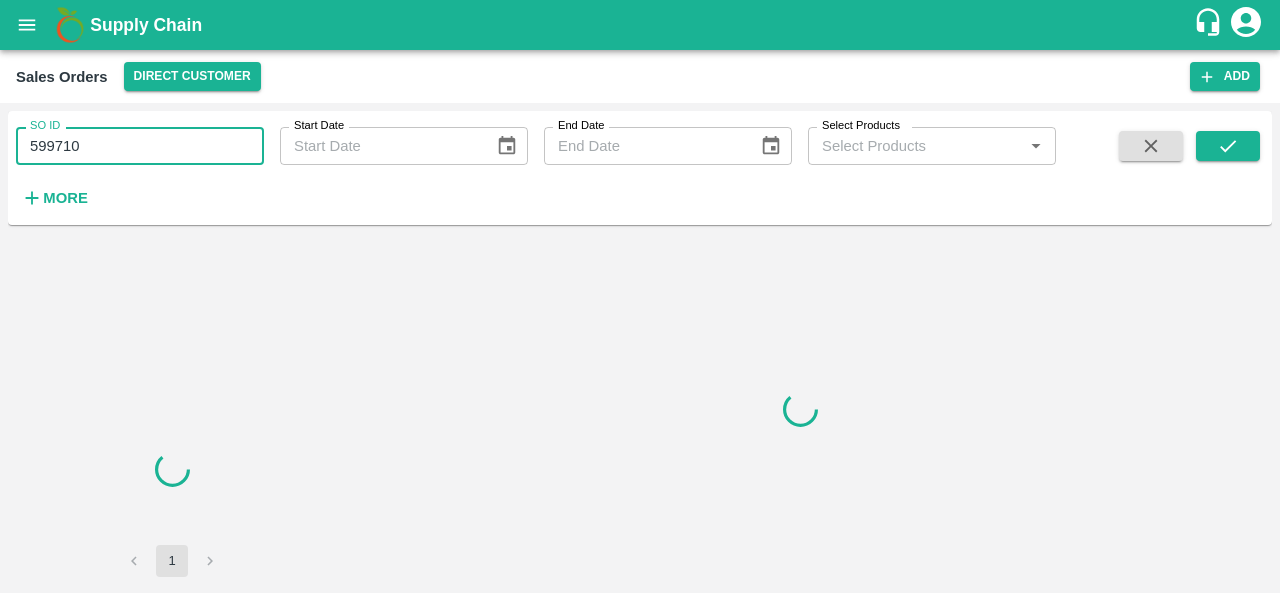 click on "599710" at bounding box center (140, 146) 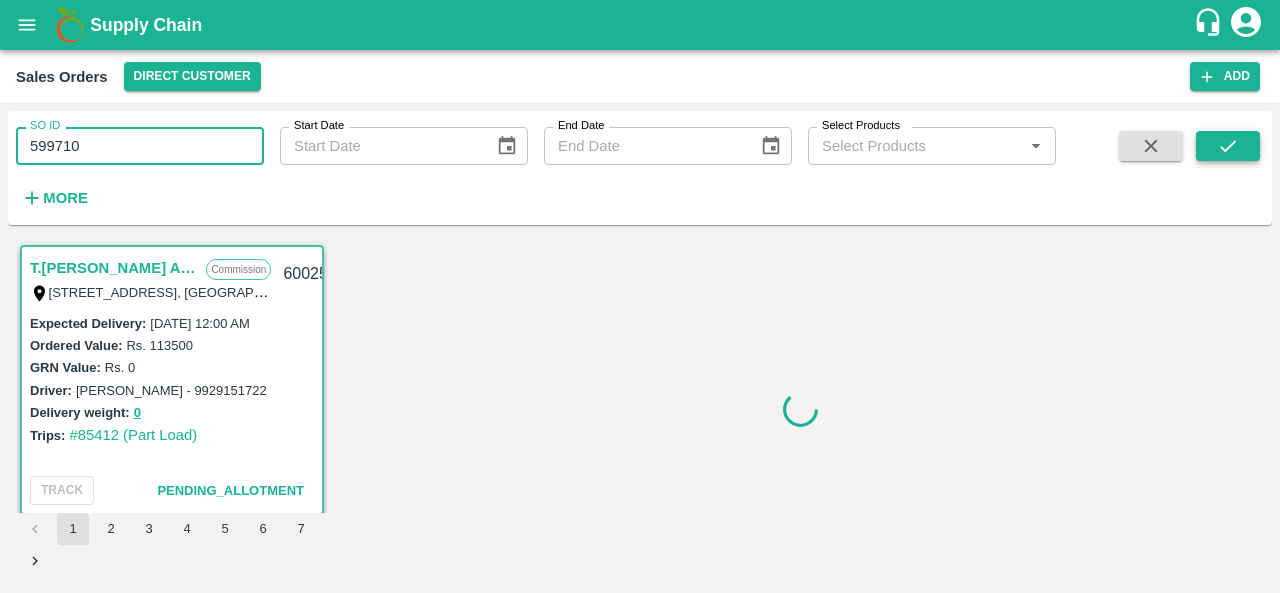 type on "599710" 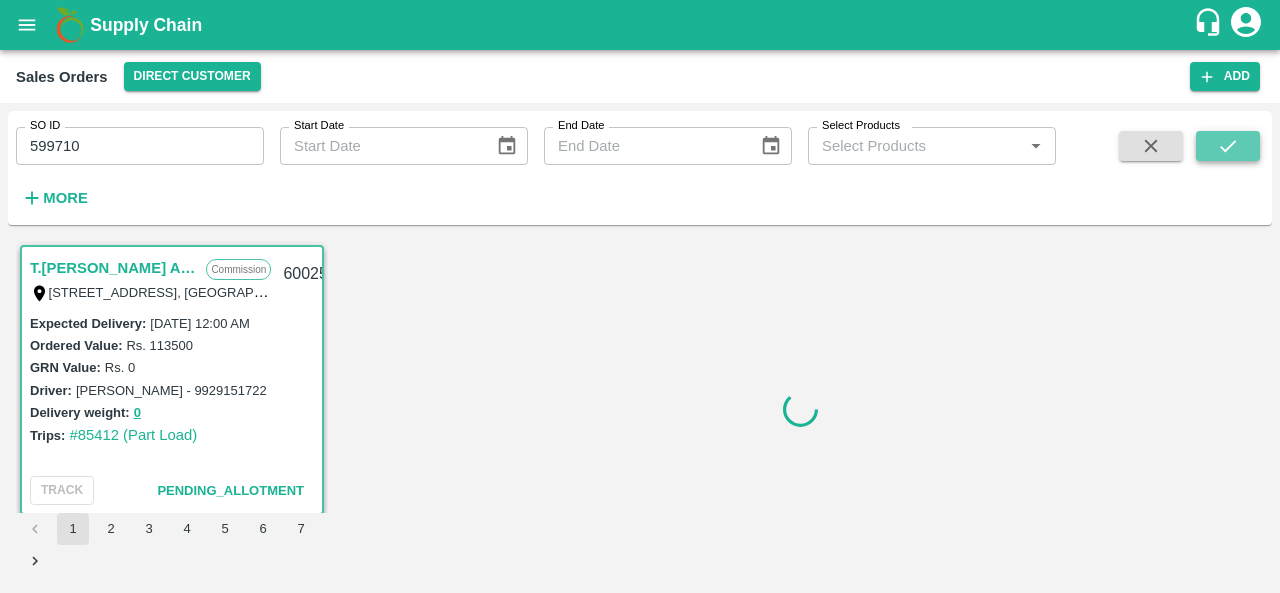click 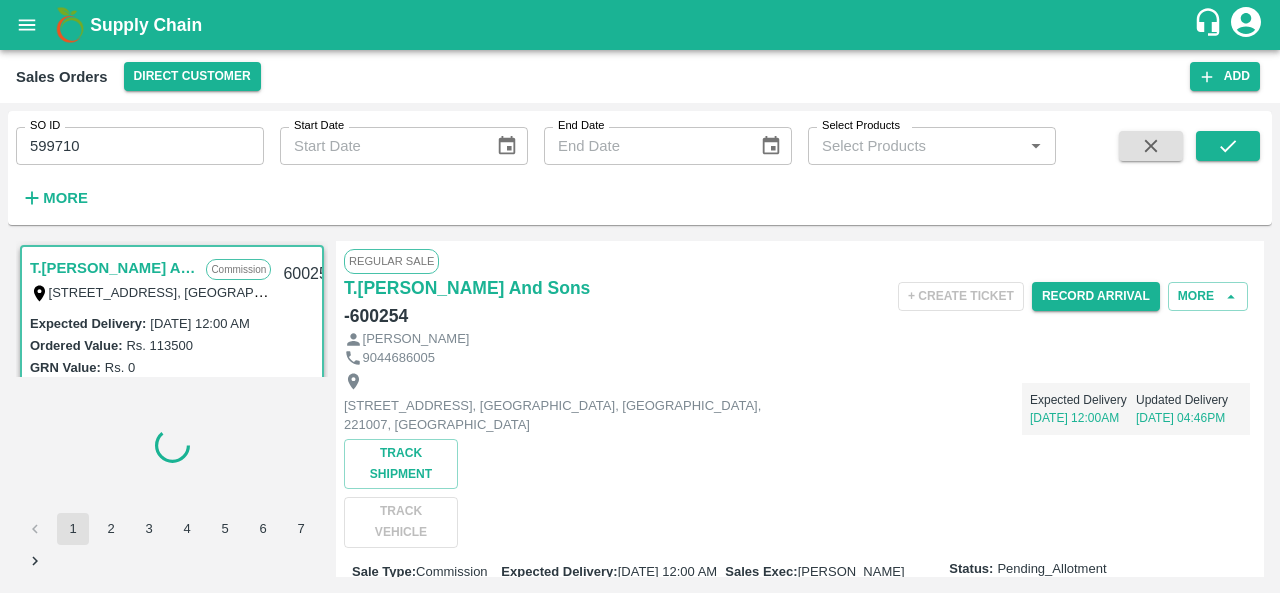 type 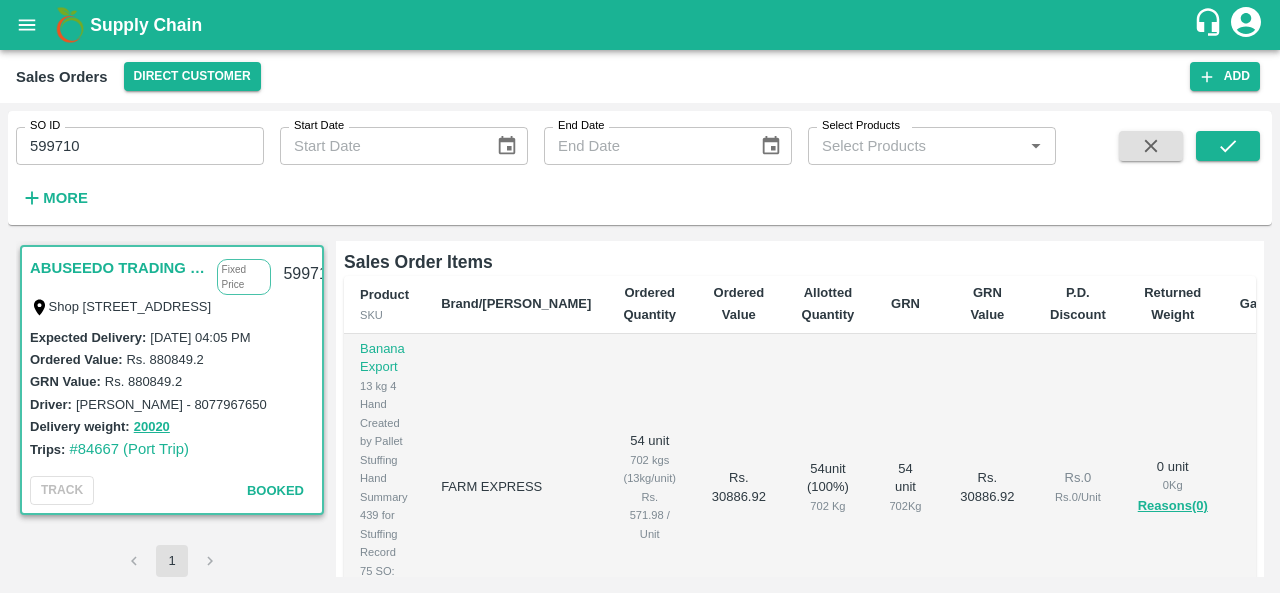 scroll, scrollTop: 356, scrollLeft: 0, axis: vertical 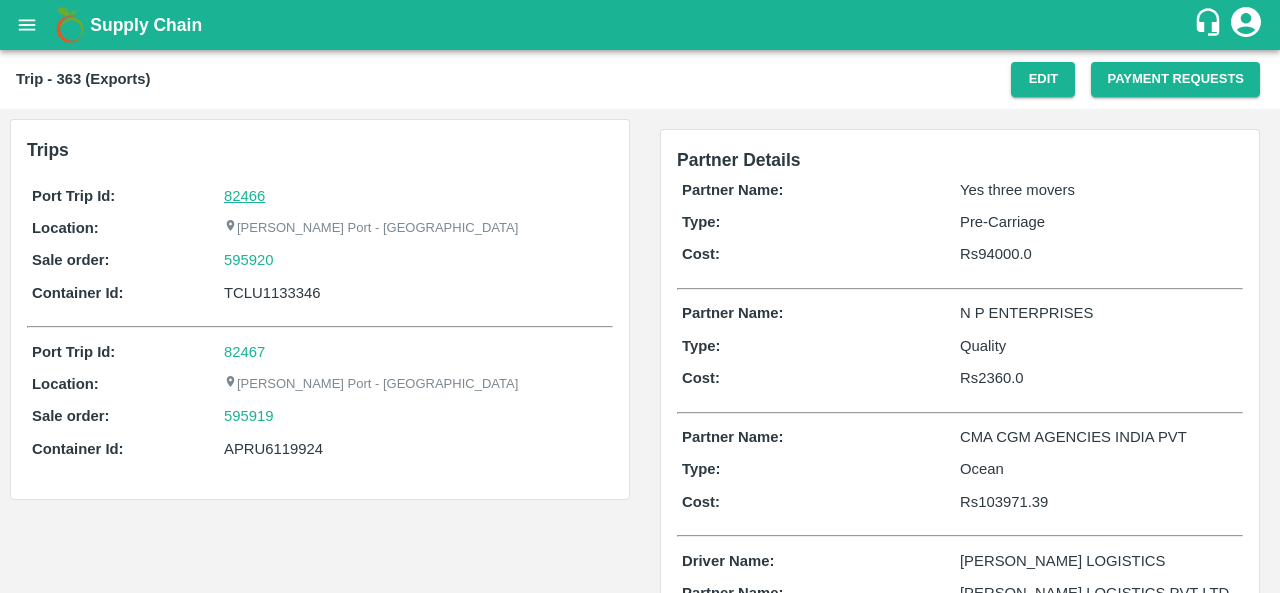 click on "82466" at bounding box center [244, 196] 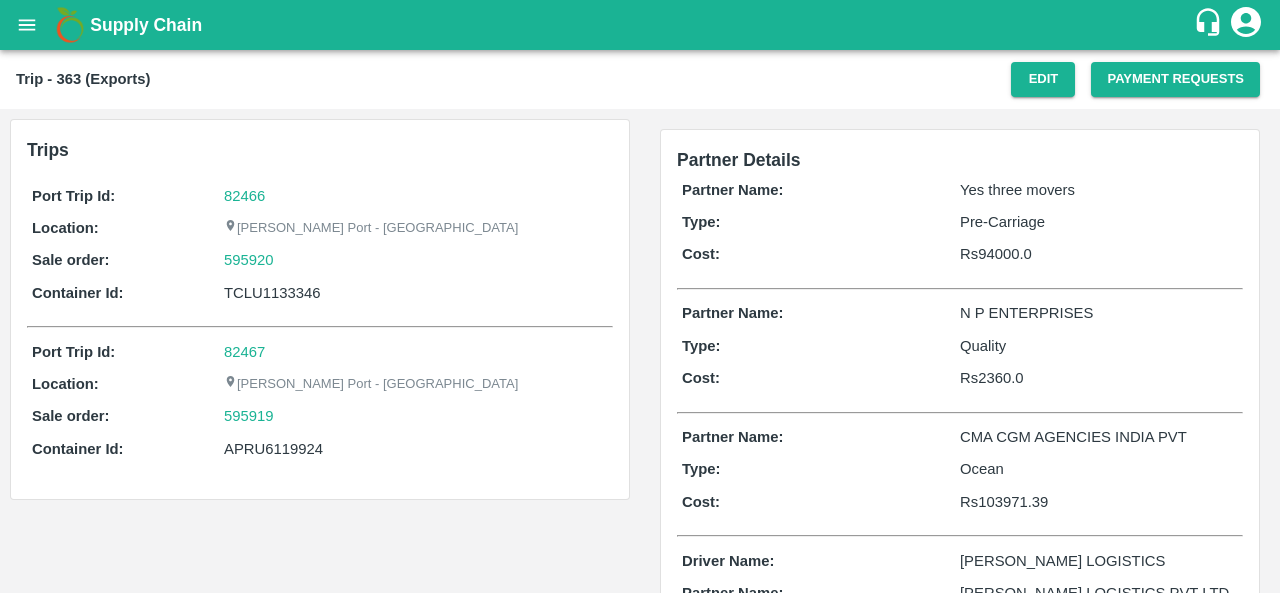 click on "595920" at bounding box center (416, 260) 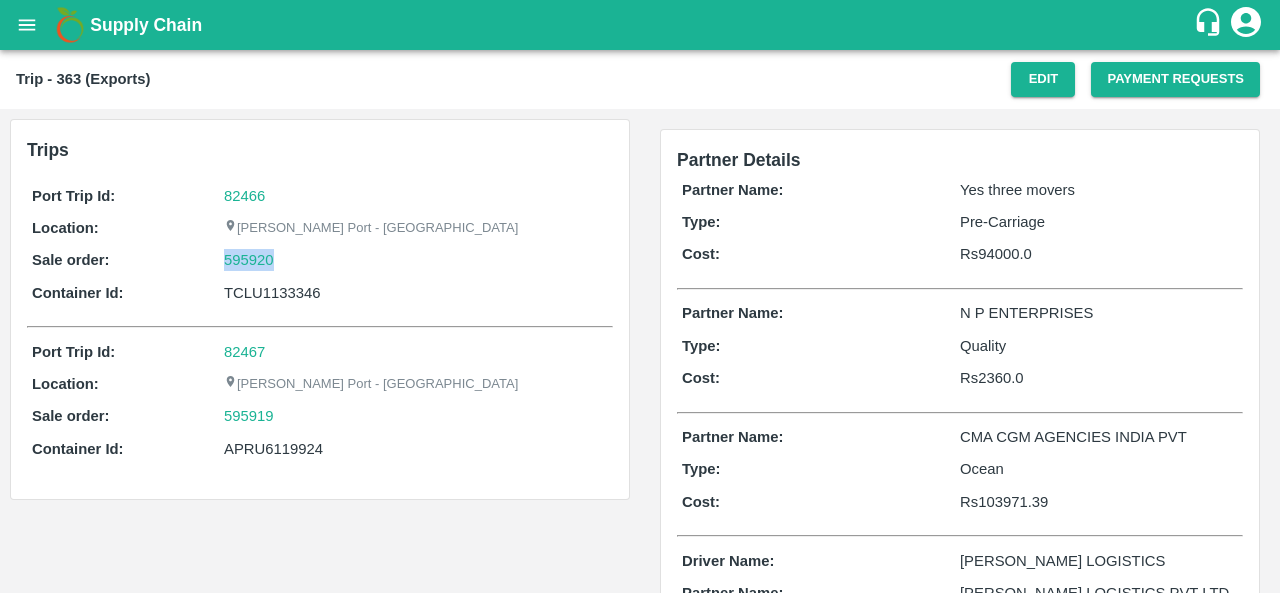 copy on "595920" 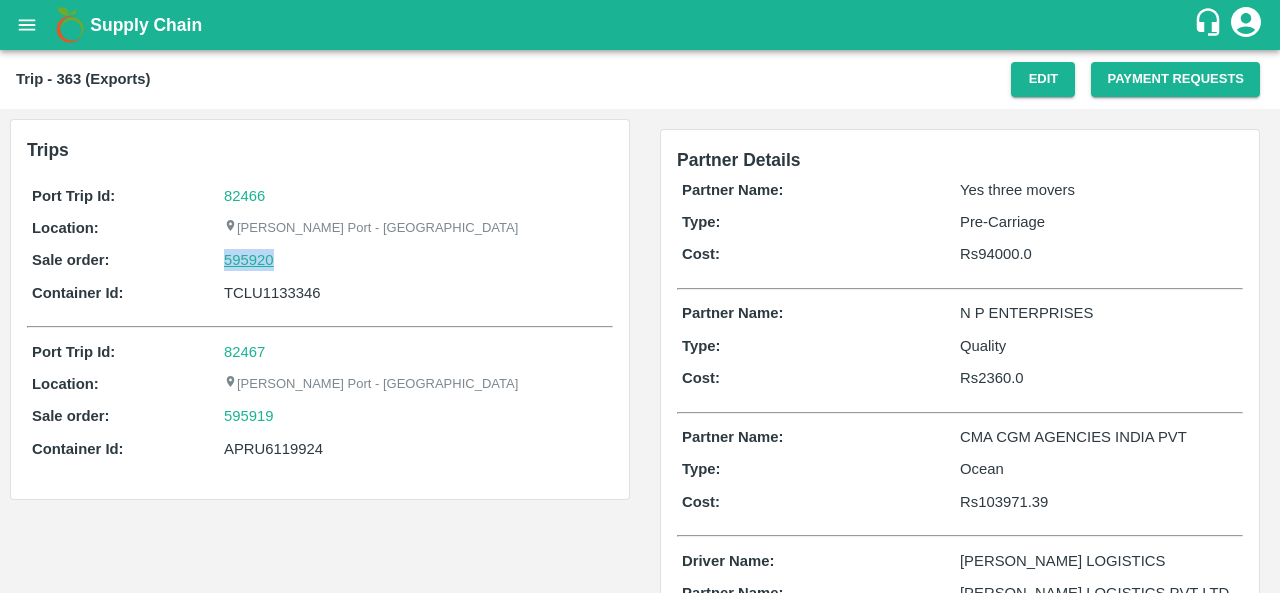 click on "595920" at bounding box center (249, 260) 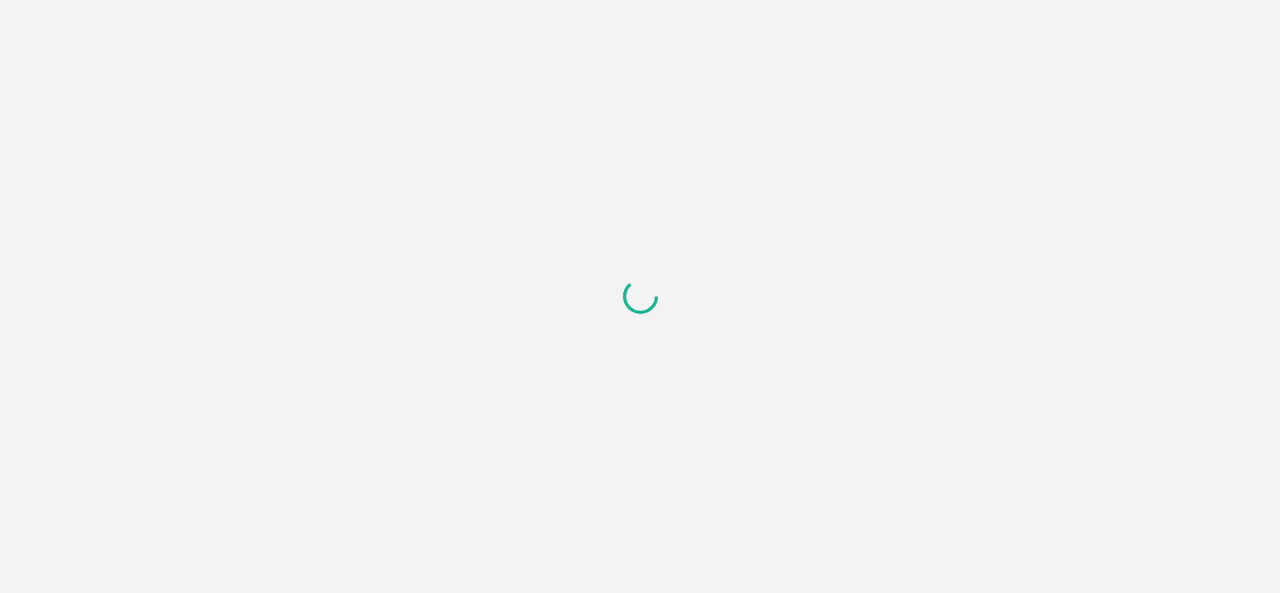 scroll, scrollTop: 0, scrollLeft: 0, axis: both 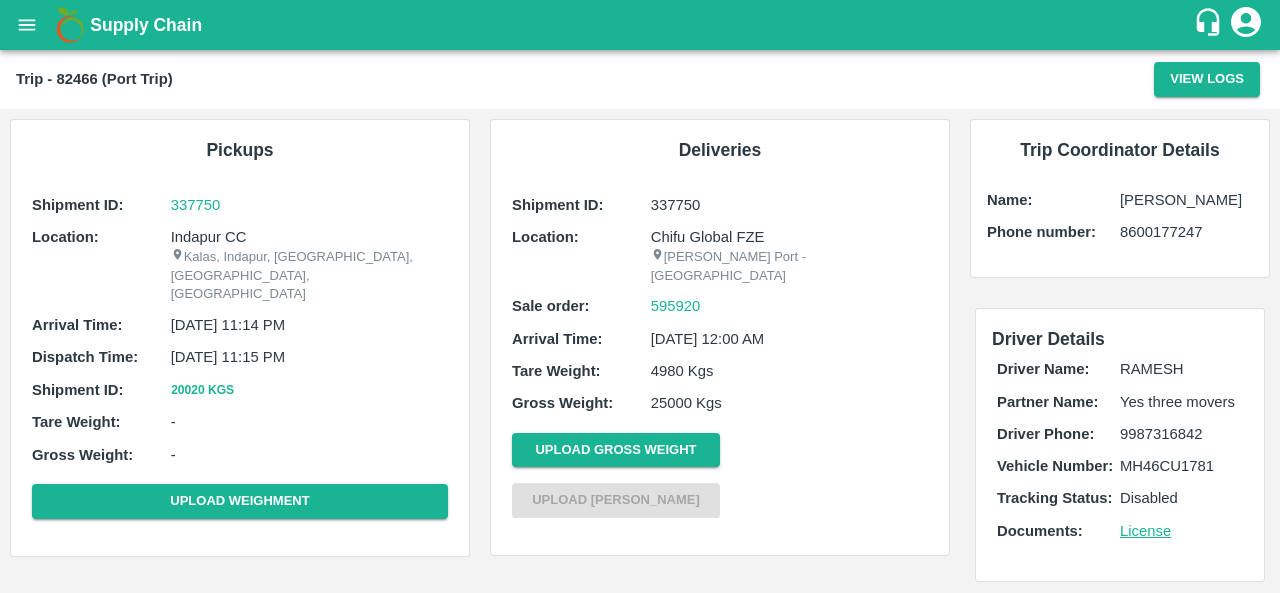 click on "Indapur CC" at bounding box center [309, 237] 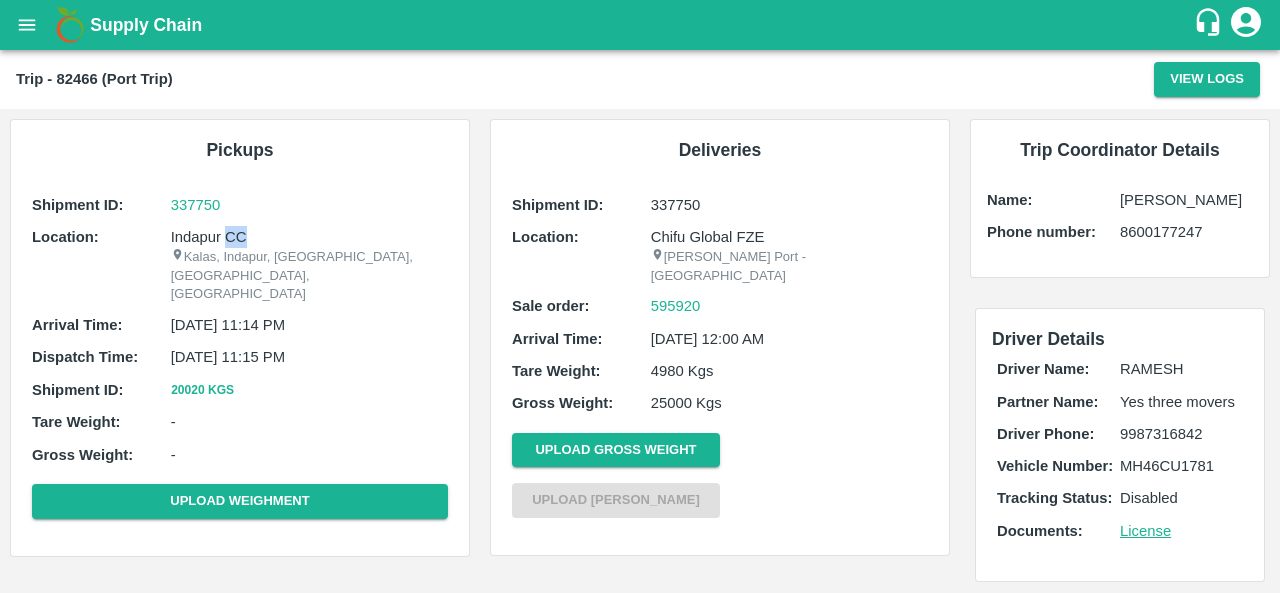 click on "Indapur CC" at bounding box center [309, 237] 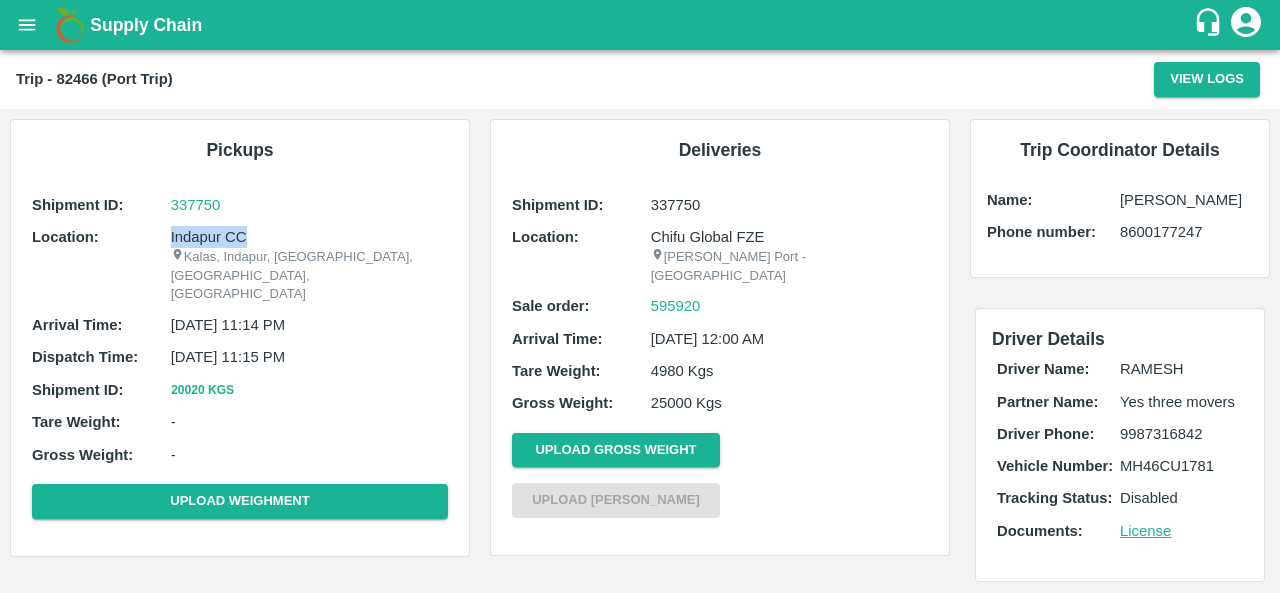 click on "Indapur CC" at bounding box center (309, 237) 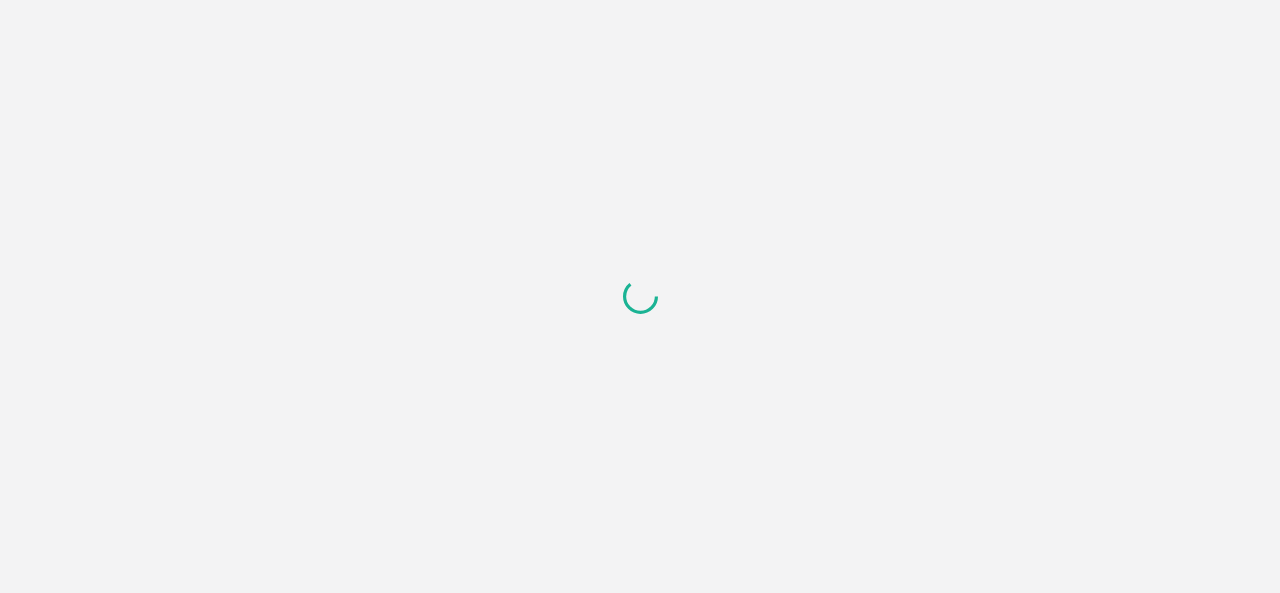 scroll, scrollTop: 0, scrollLeft: 0, axis: both 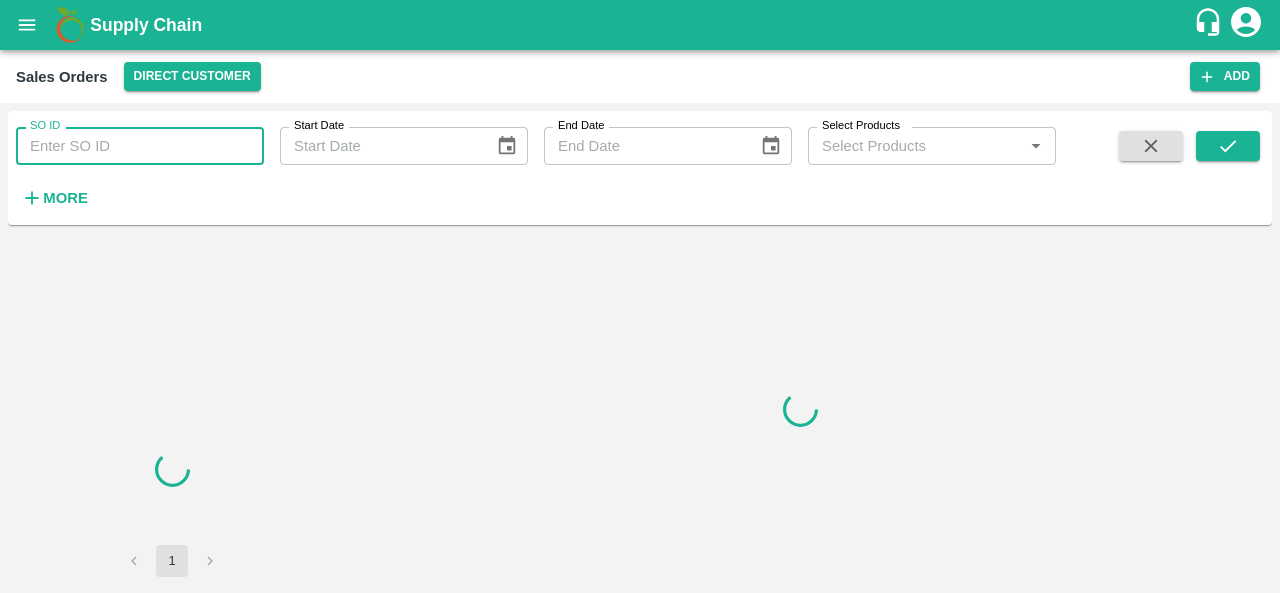 click on "SO ID" at bounding box center [140, 146] 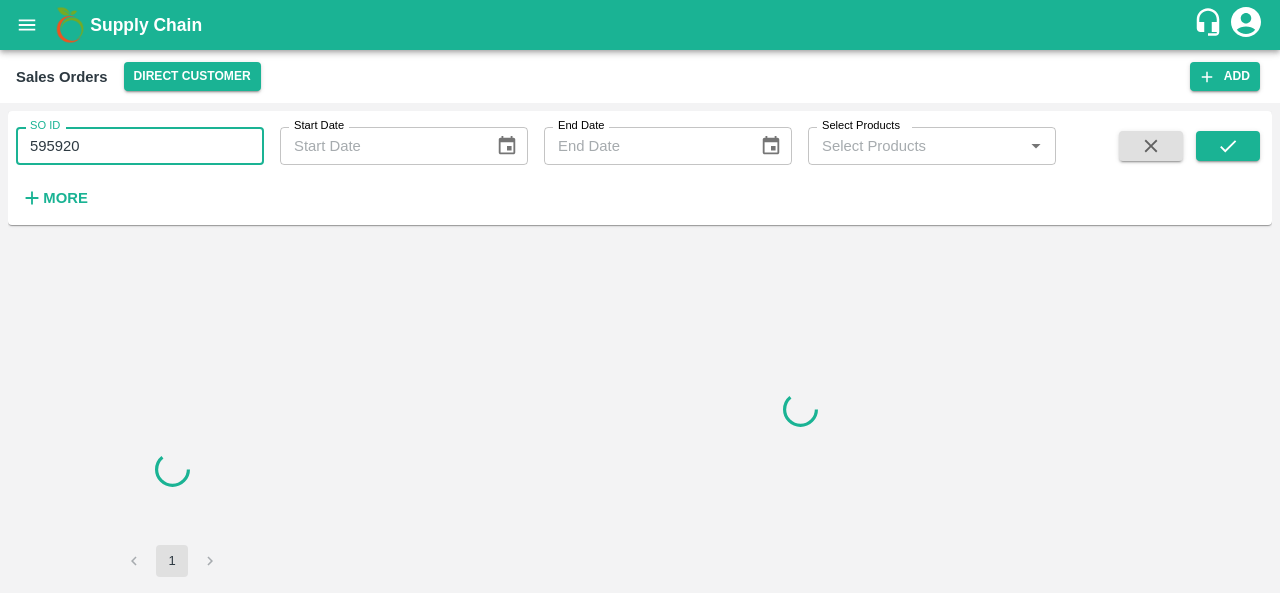 drag, startPoint x: 192, startPoint y: 151, endPoint x: 960, endPoint y: 120, distance: 768.62537 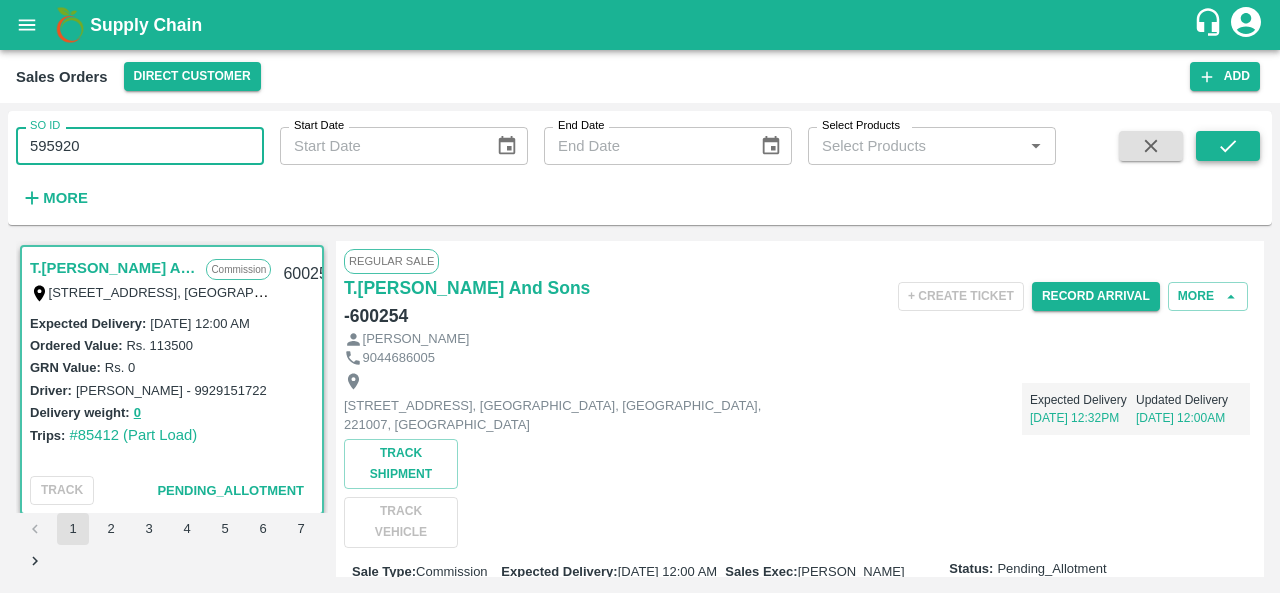 type on "595920" 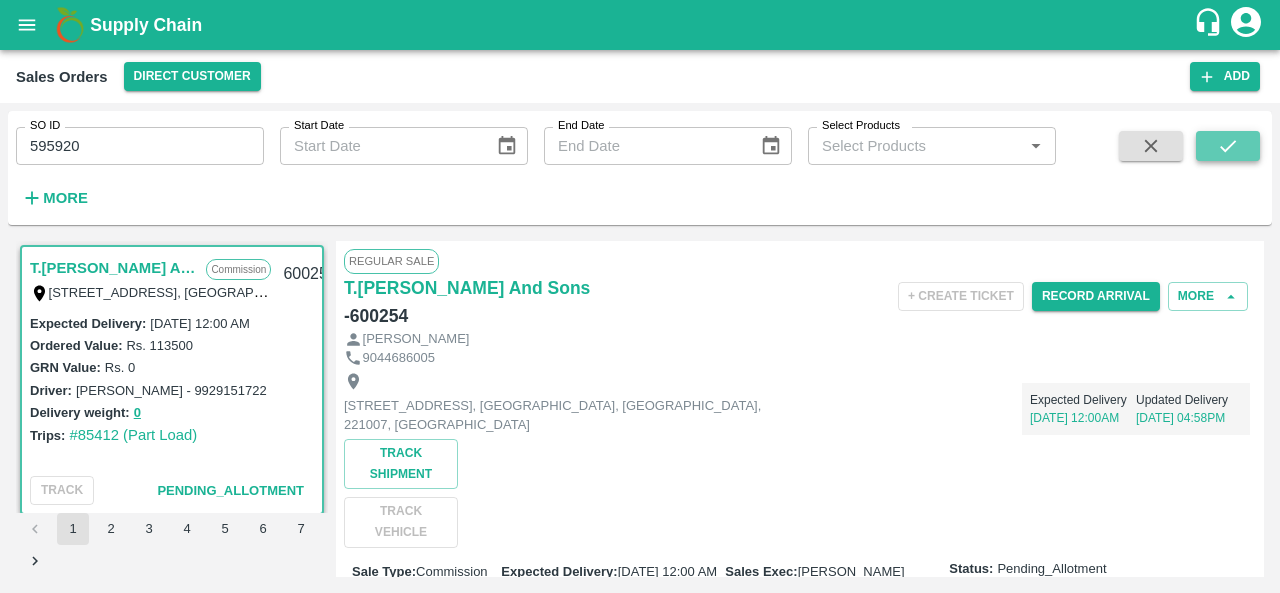click at bounding box center [1228, 146] 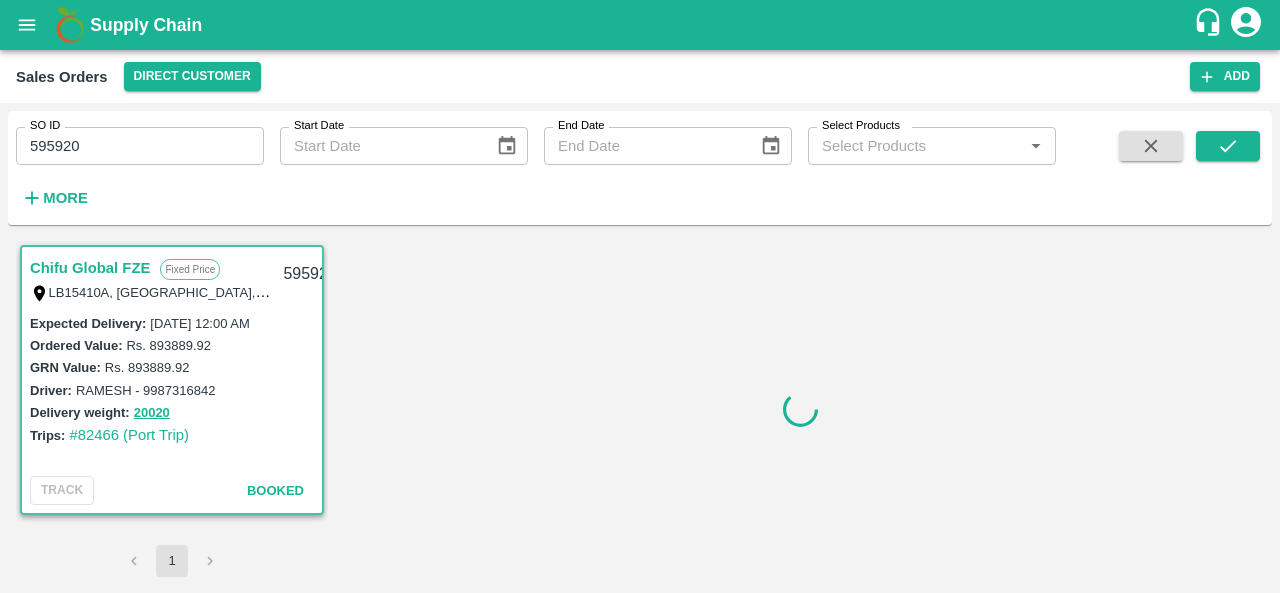 click on "SO ID 595920 SO ID Start Date Start Date End Date End Date Select Products Select Products   * More Chifu Global FZE Fixed Price LB15410A, Jebel Ali Free Zone, Jafza, Dubai, Dubai, 400021, United Arab Emirates 595920 Expected Delivery : 22 May 2025, 12:00 AM Ordered Value: Rs.   893889.92 GRN Value: Rs.   893889.92 Driver: RAMESH - 9987316842 Delivery weight: 20020 Trips: #82466 (Port Trip) TRACK Booked 1" at bounding box center (640, 348) 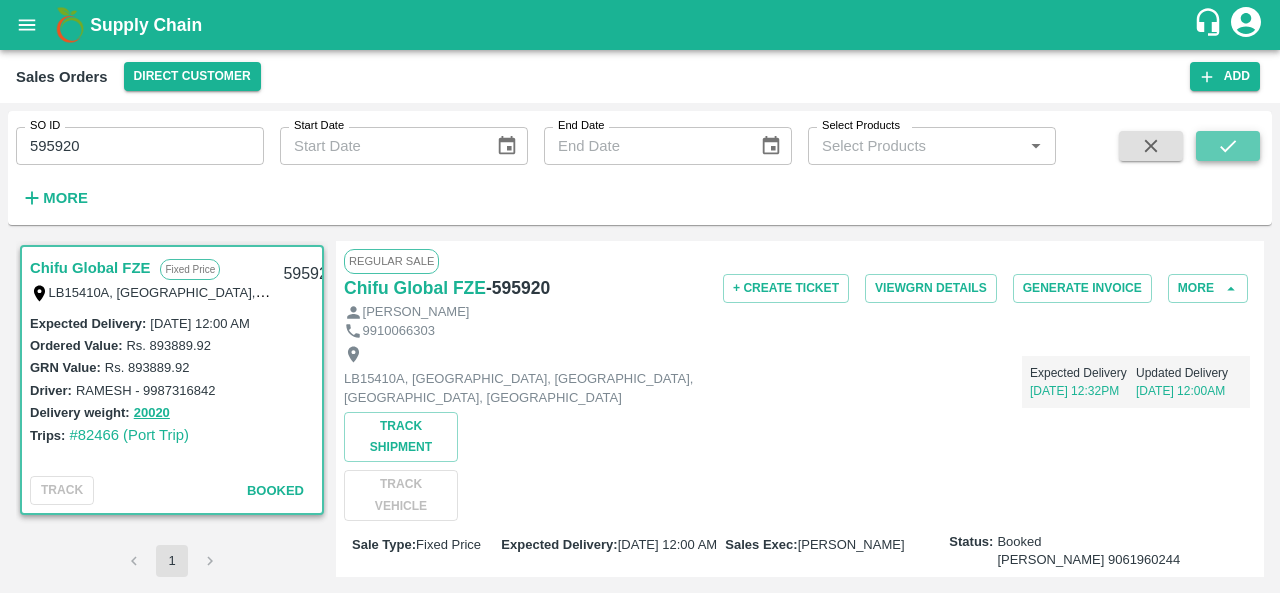click 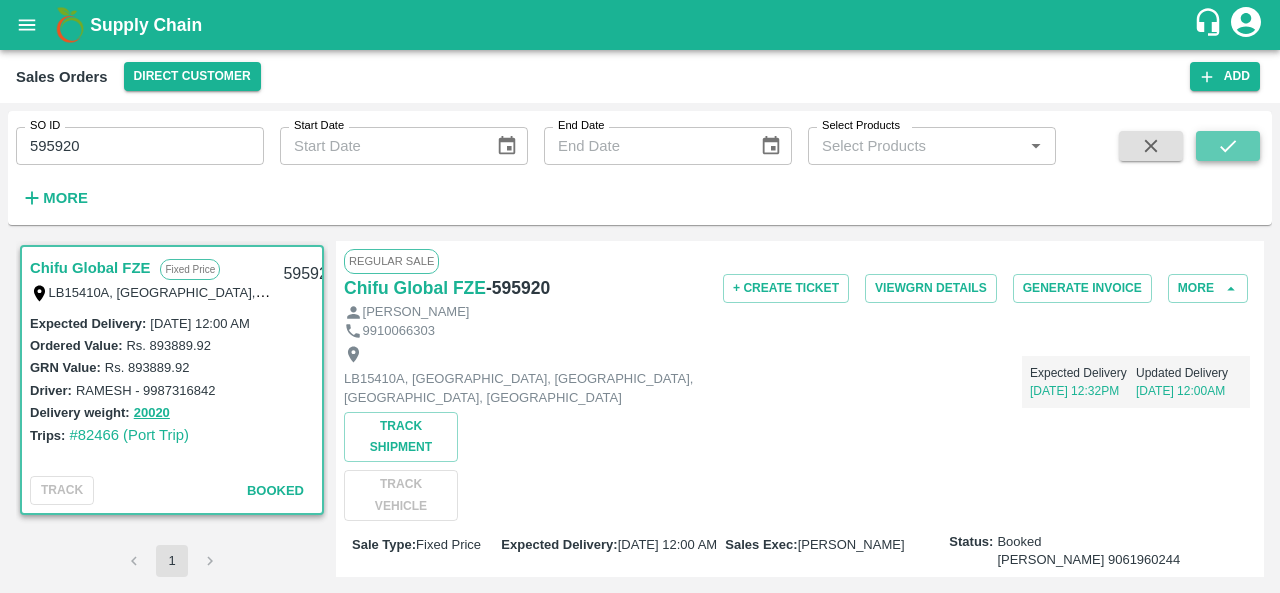 click 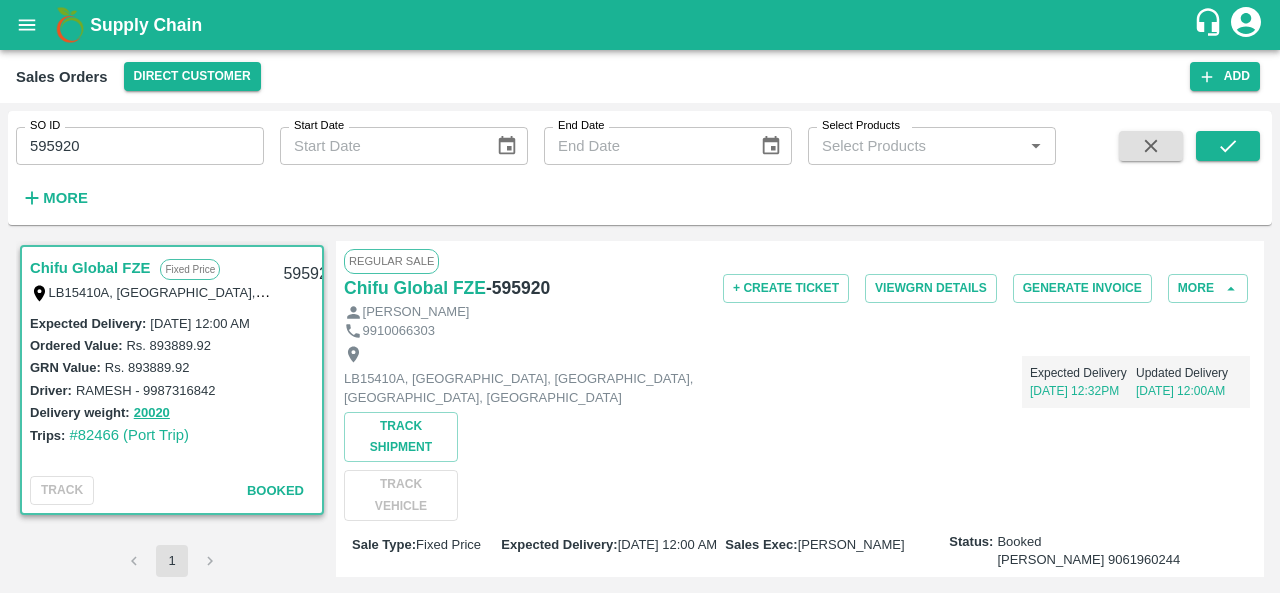 type 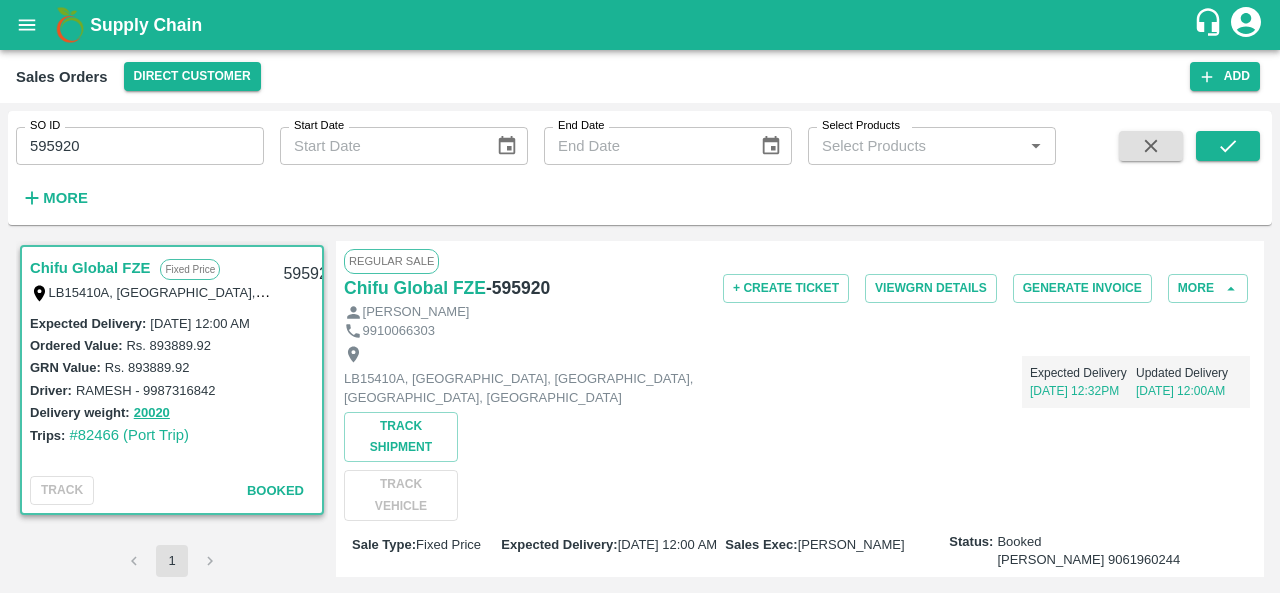 scroll, scrollTop: 431, scrollLeft: 0, axis: vertical 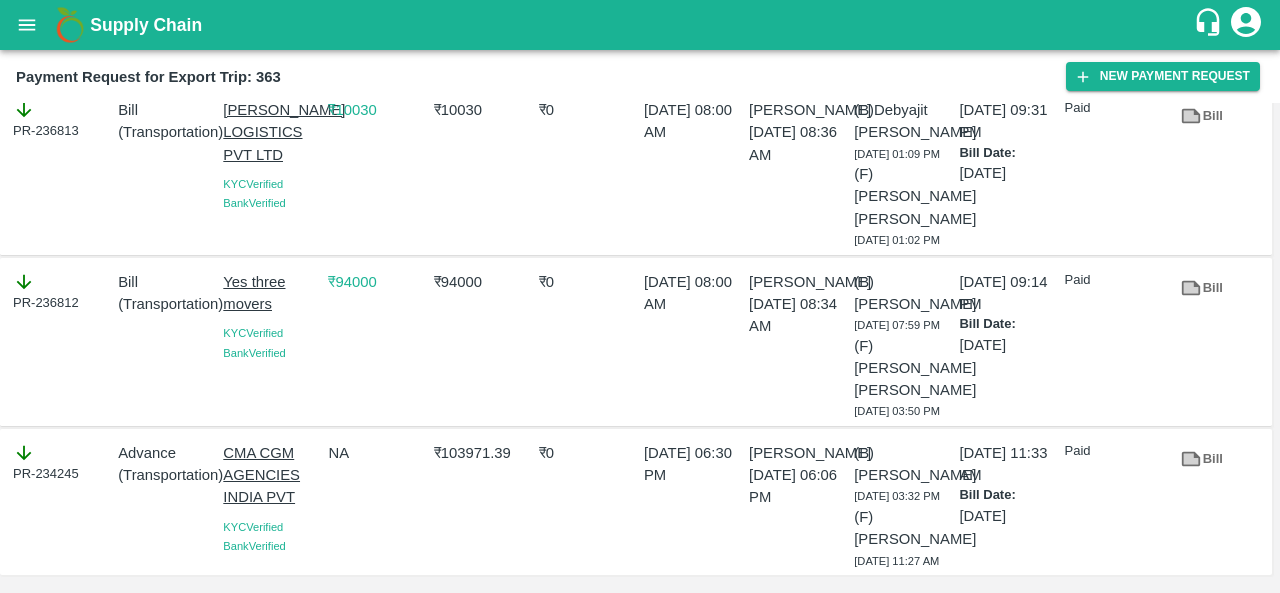 click on "NA" at bounding box center (376, 453) 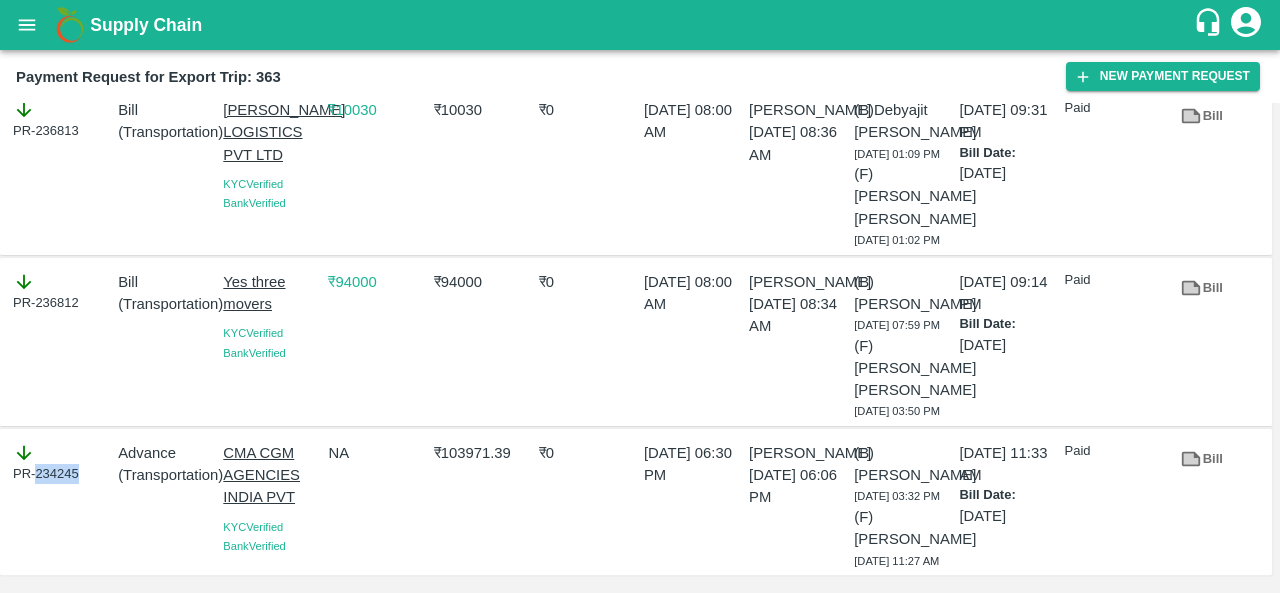 click on "PR-234245" at bounding box center (61, 463) 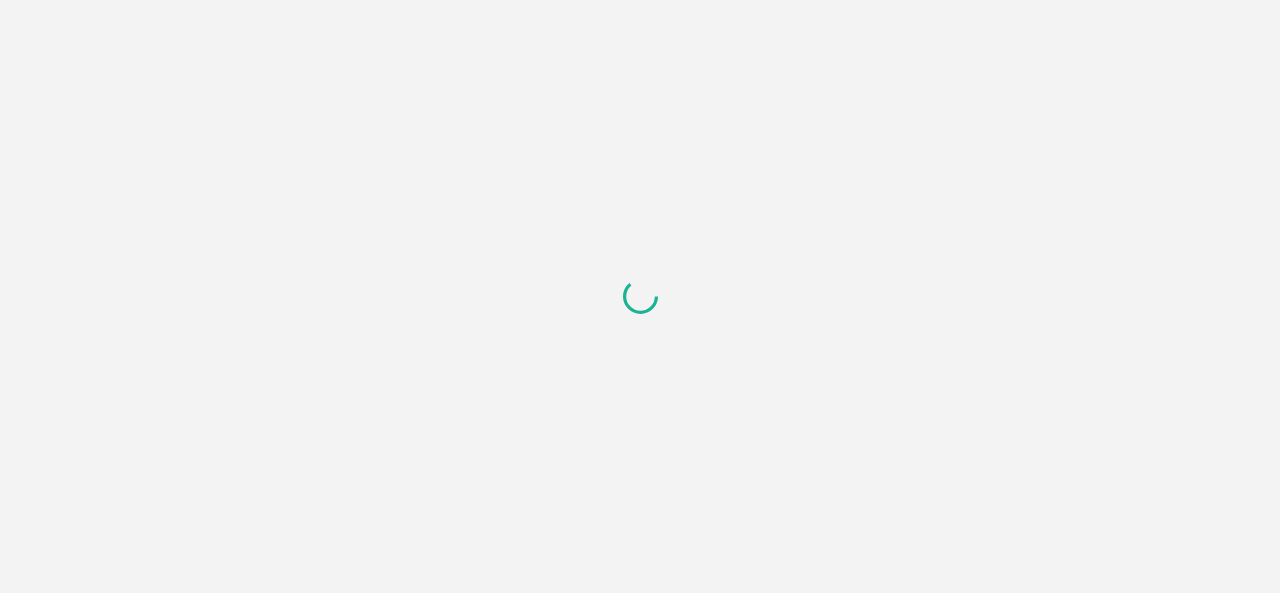 scroll, scrollTop: 0, scrollLeft: 0, axis: both 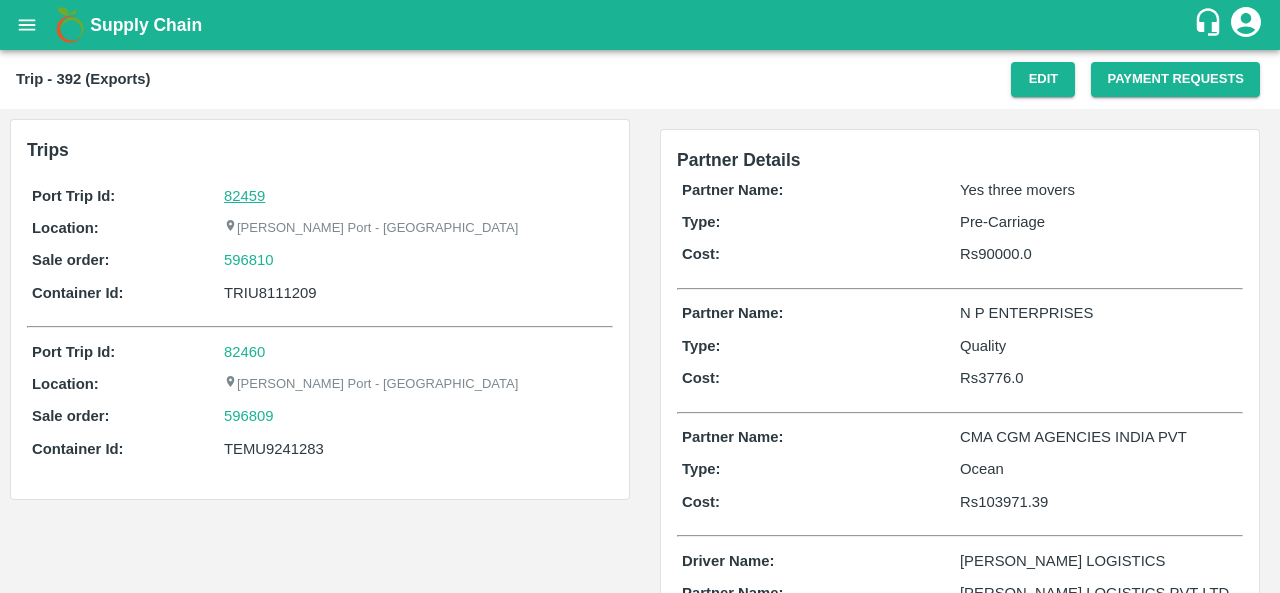 click on "82459" at bounding box center (244, 196) 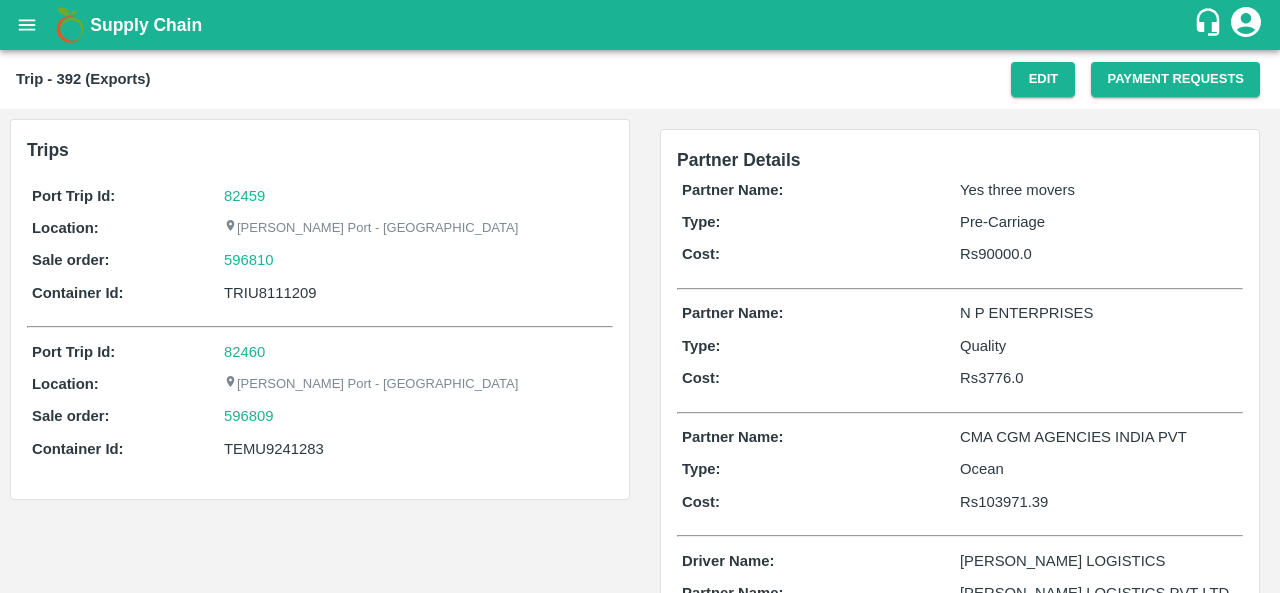 click on "596810" at bounding box center [416, 260] 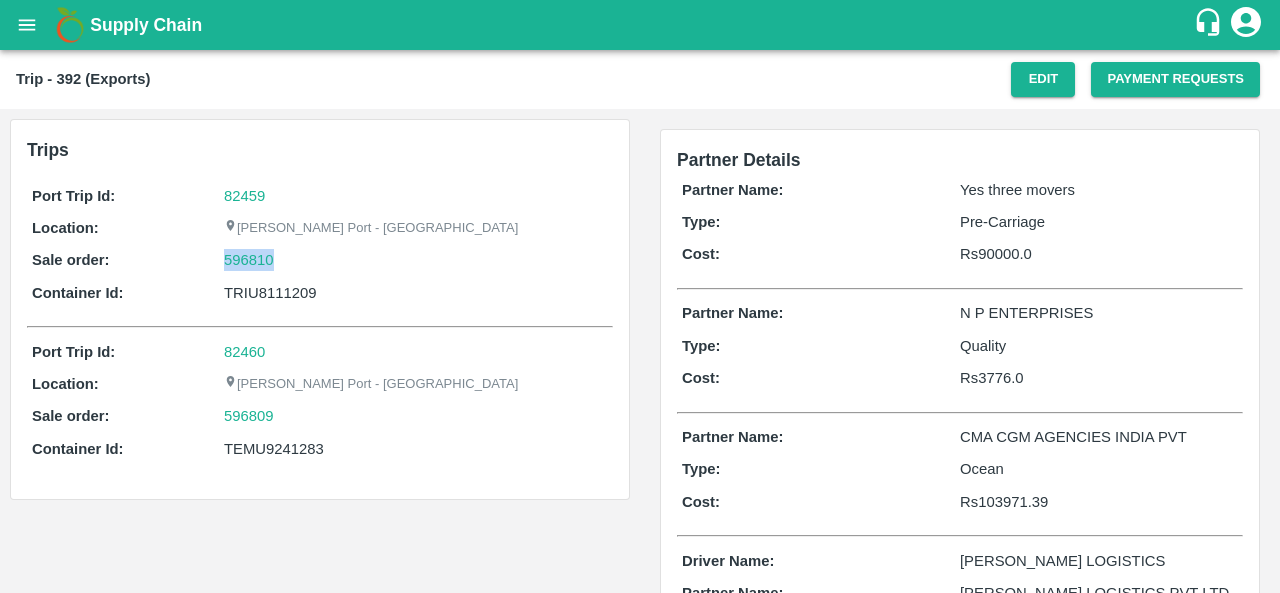 click on "596810" at bounding box center [416, 260] 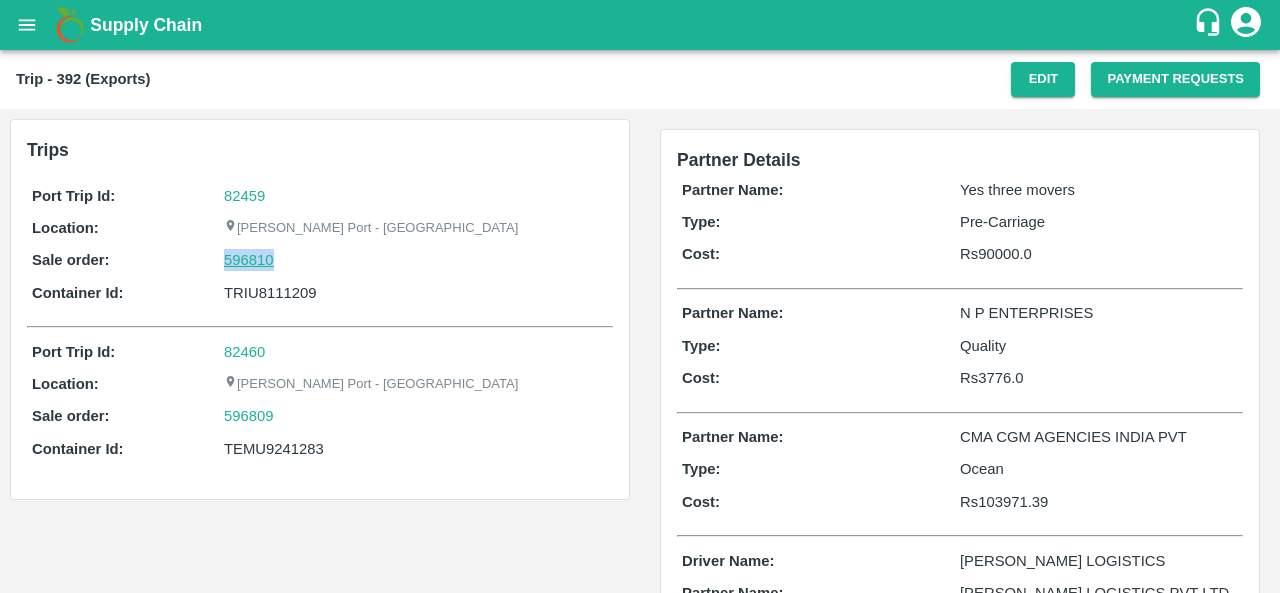 click on "596810" at bounding box center (249, 260) 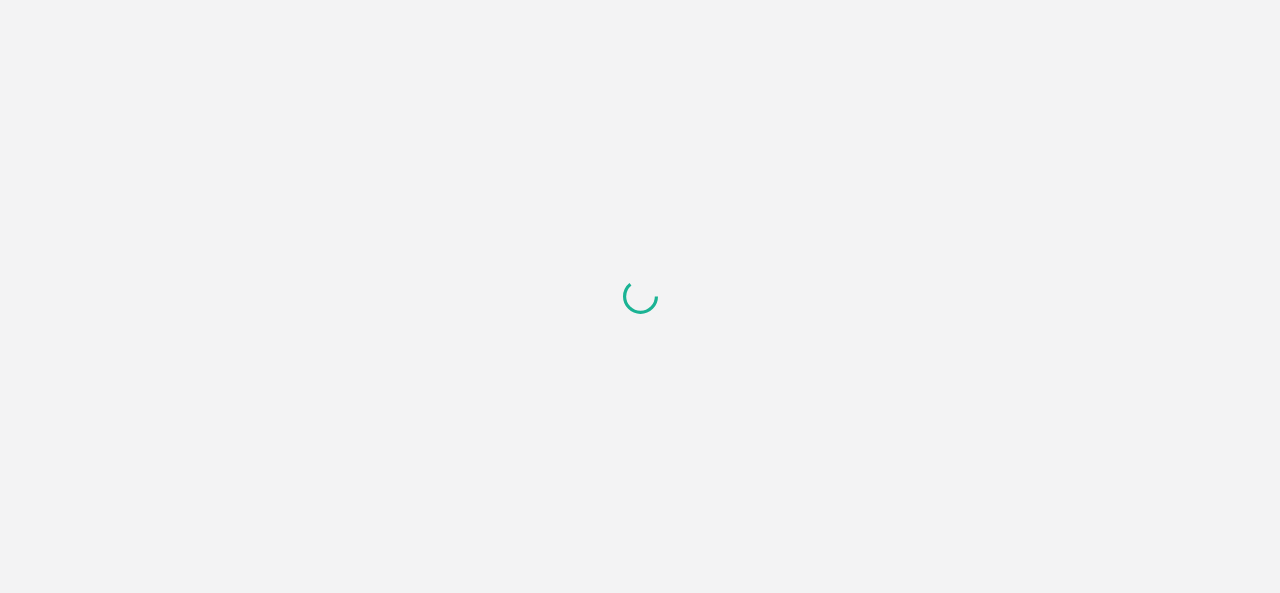 scroll, scrollTop: 0, scrollLeft: 0, axis: both 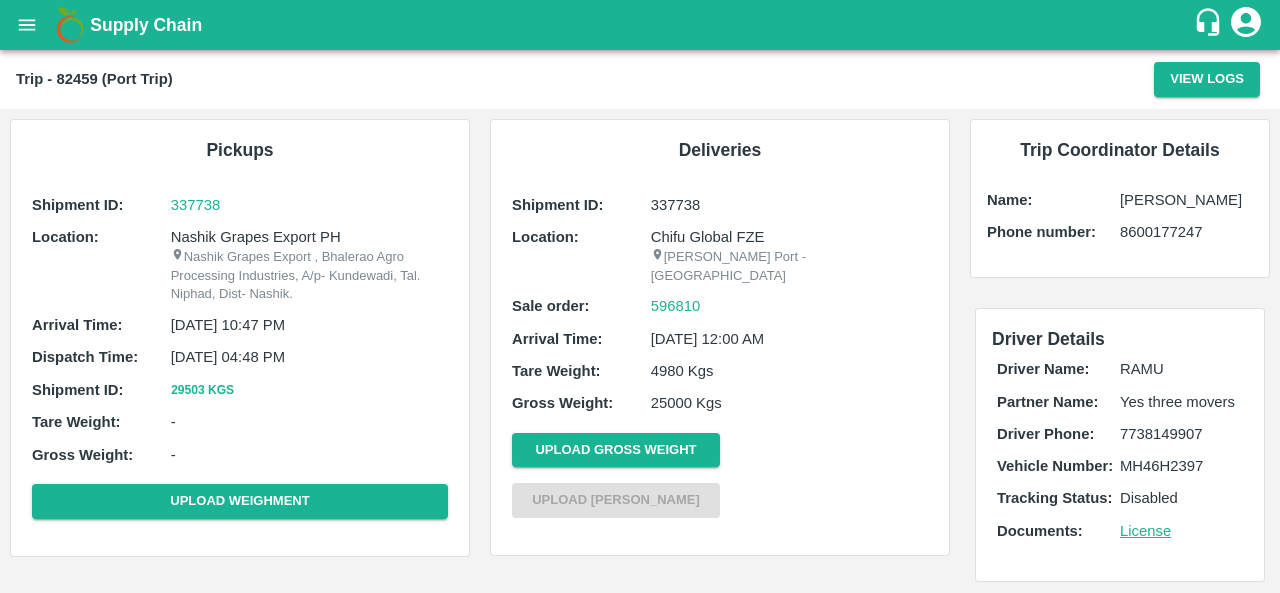 click on "Nashik Grapes Export PH" at bounding box center (309, 237) 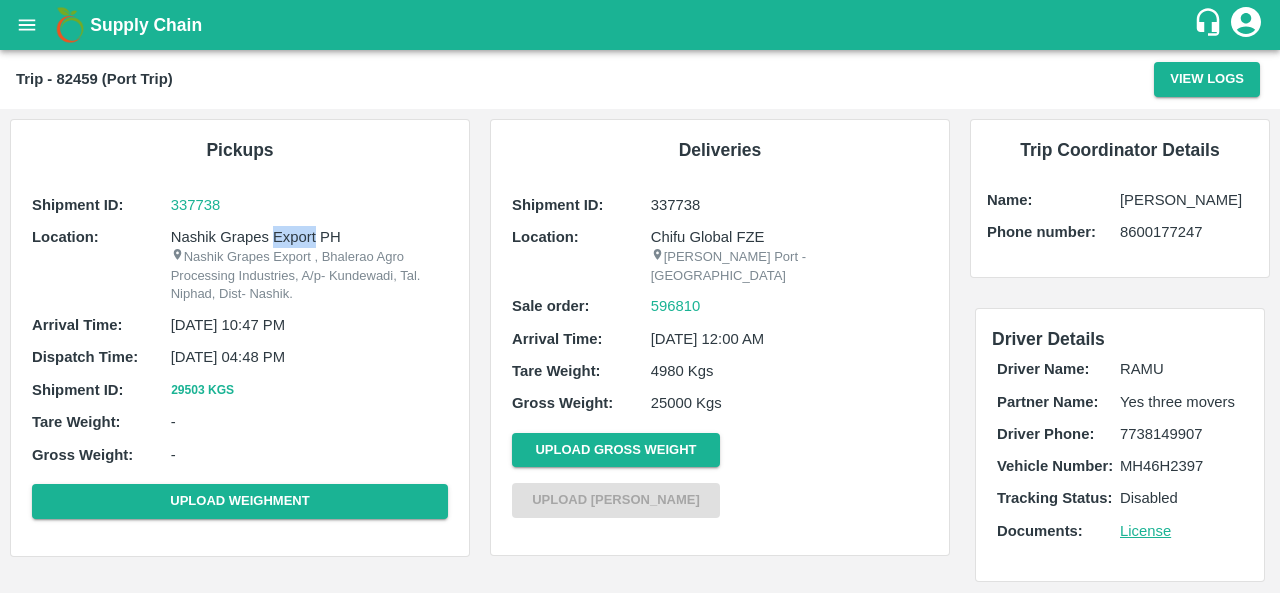 click on "Nashik Grapes Export PH" at bounding box center (309, 237) 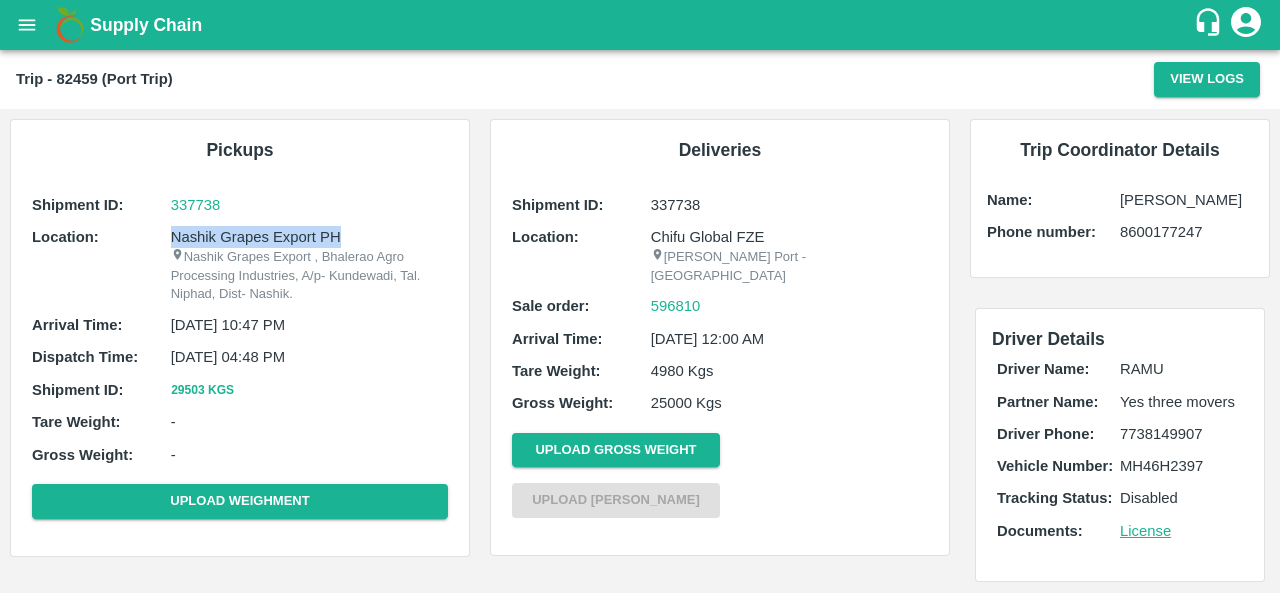 copy on "Nashik Grapes Export PH" 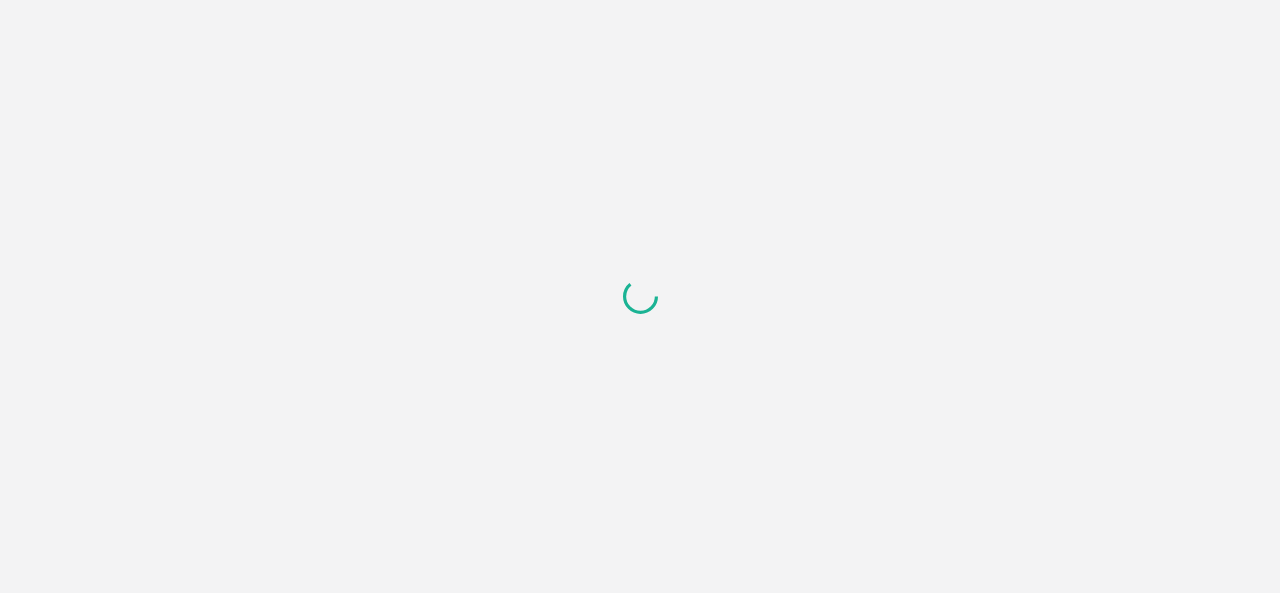 scroll, scrollTop: 0, scrollLeft: 0, axis: both 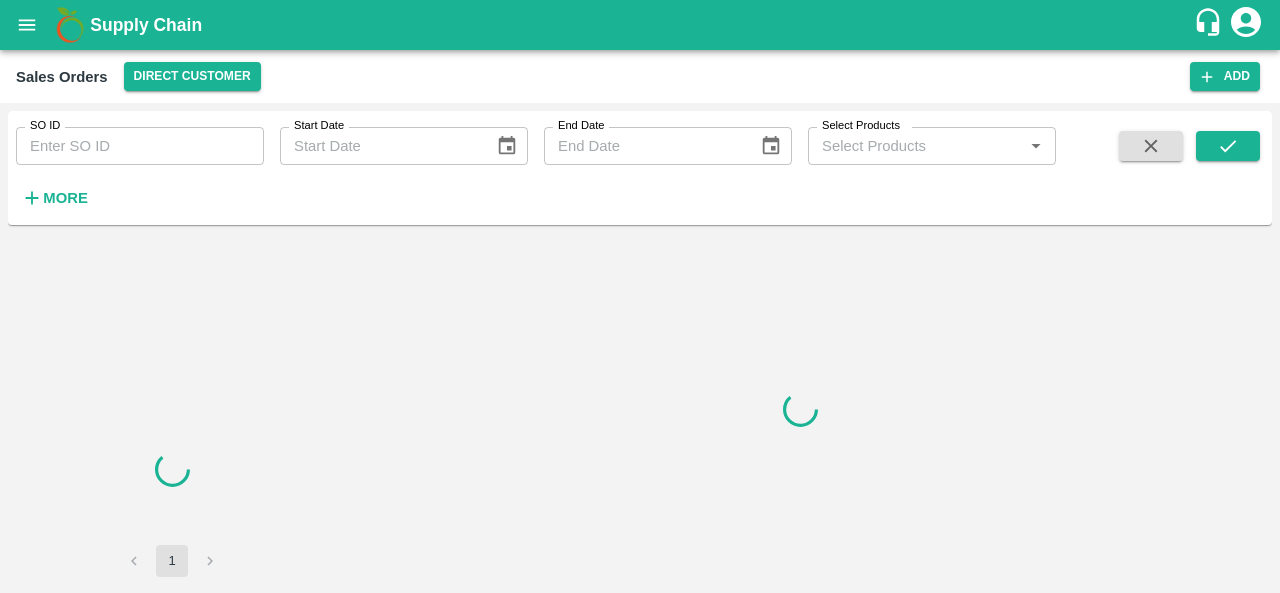 click on "SO ID" at bounding box center (140, 146) 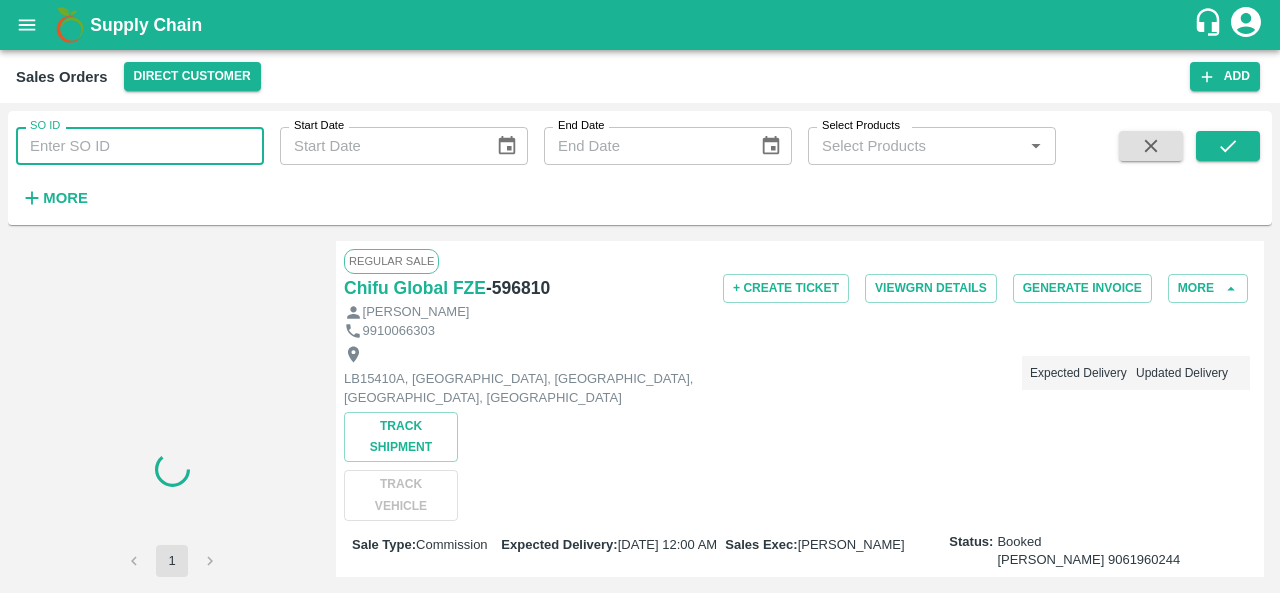 click on "SO ID" at bounding box center [140, 146] 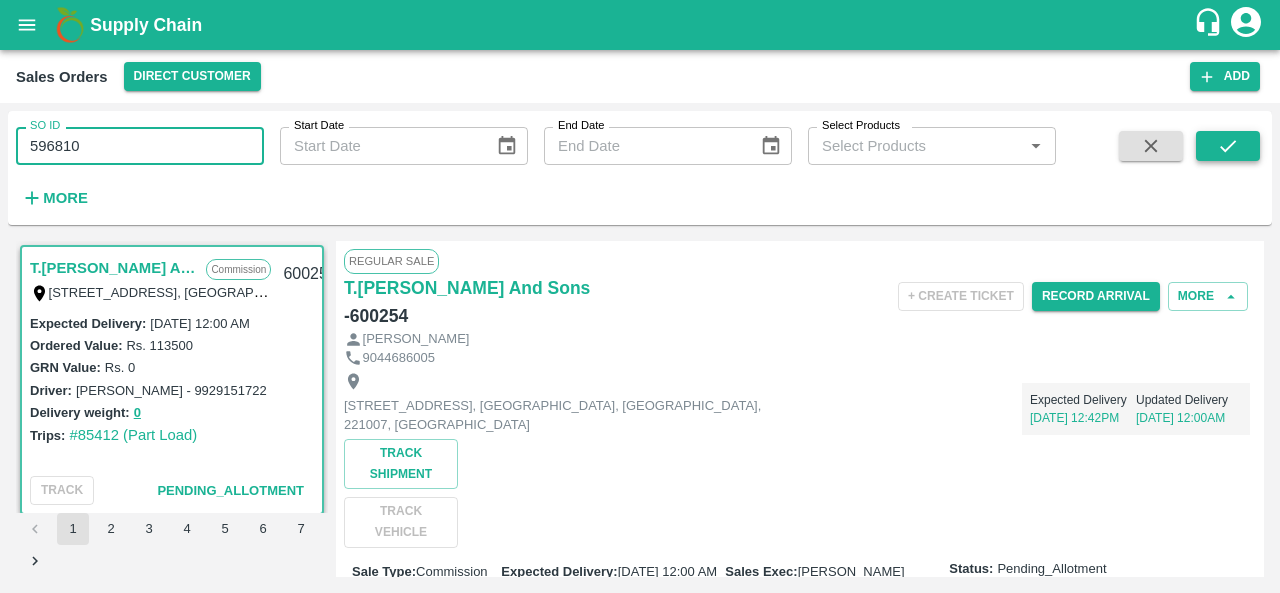 type on "596810" 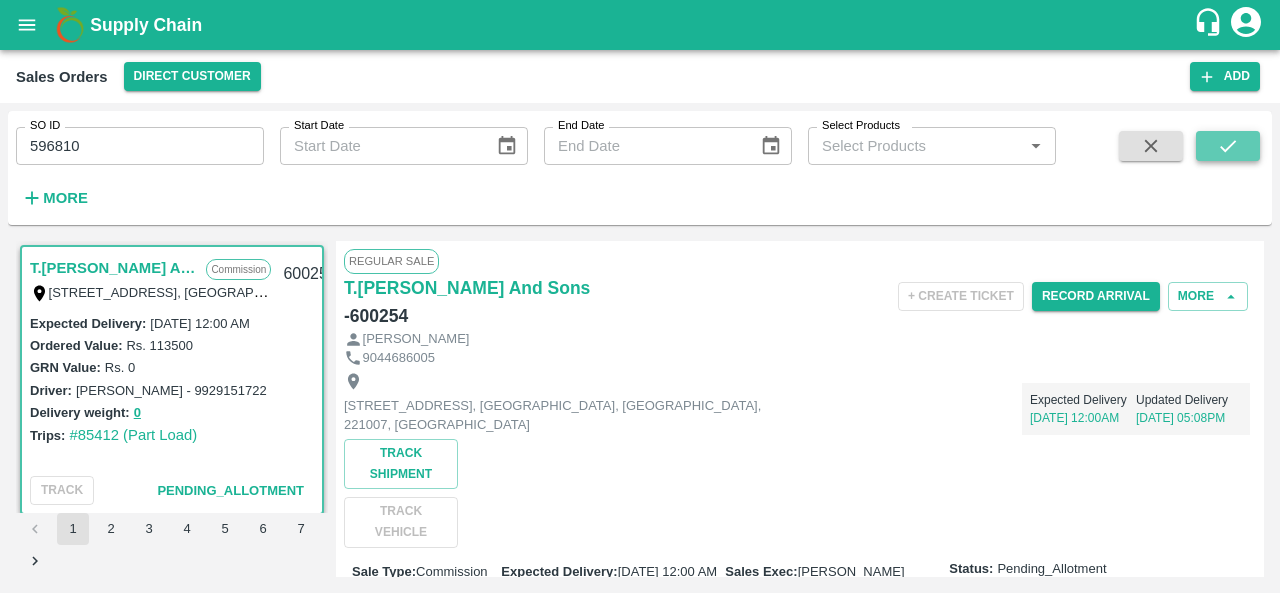 click at bounding box center (1228, 146) 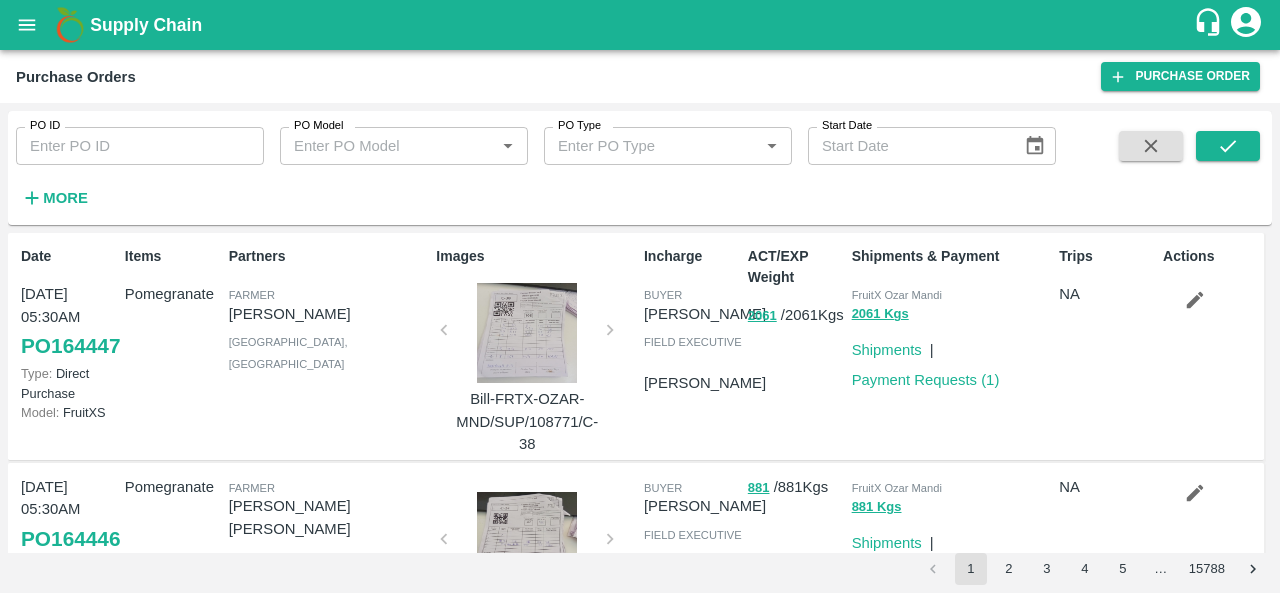 scroll, scrollTop: 0, scrollLeft: 0, axis: both 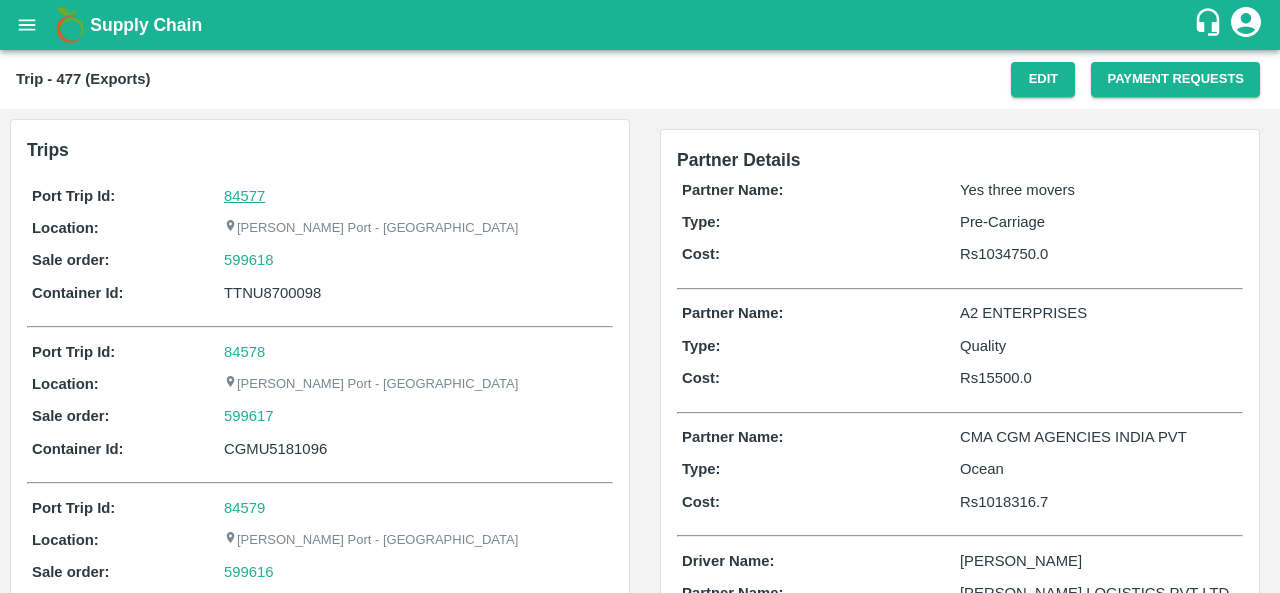 click on "84577" at bounding box center (244, 196) 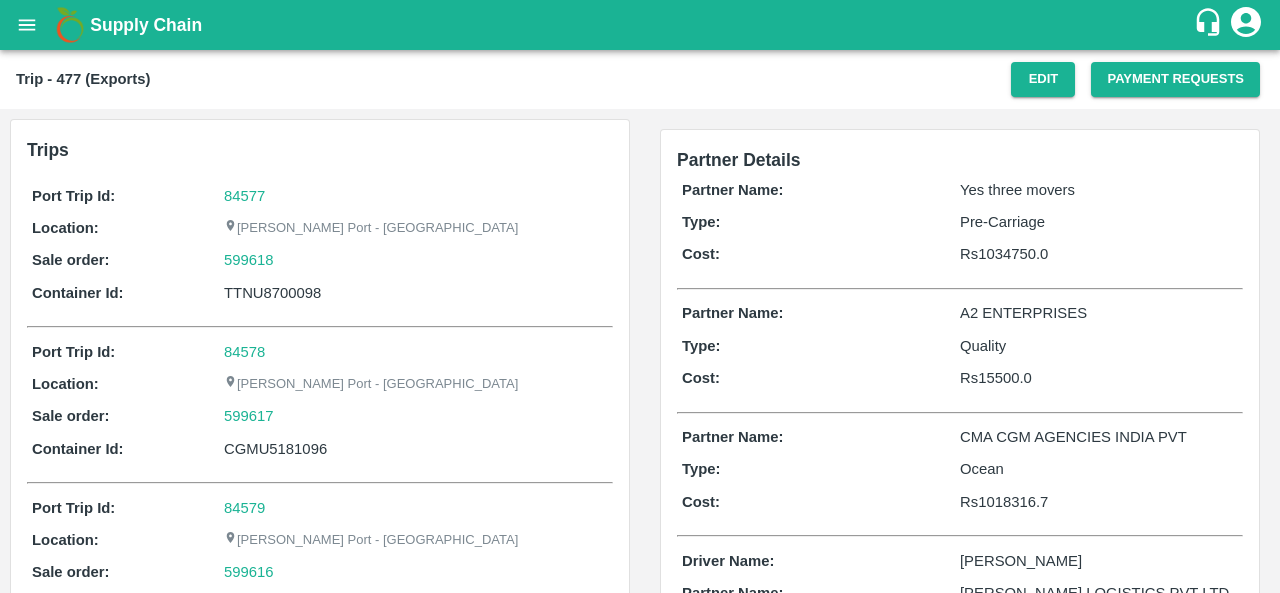 click on "599618" at bounding box center [416, 260] 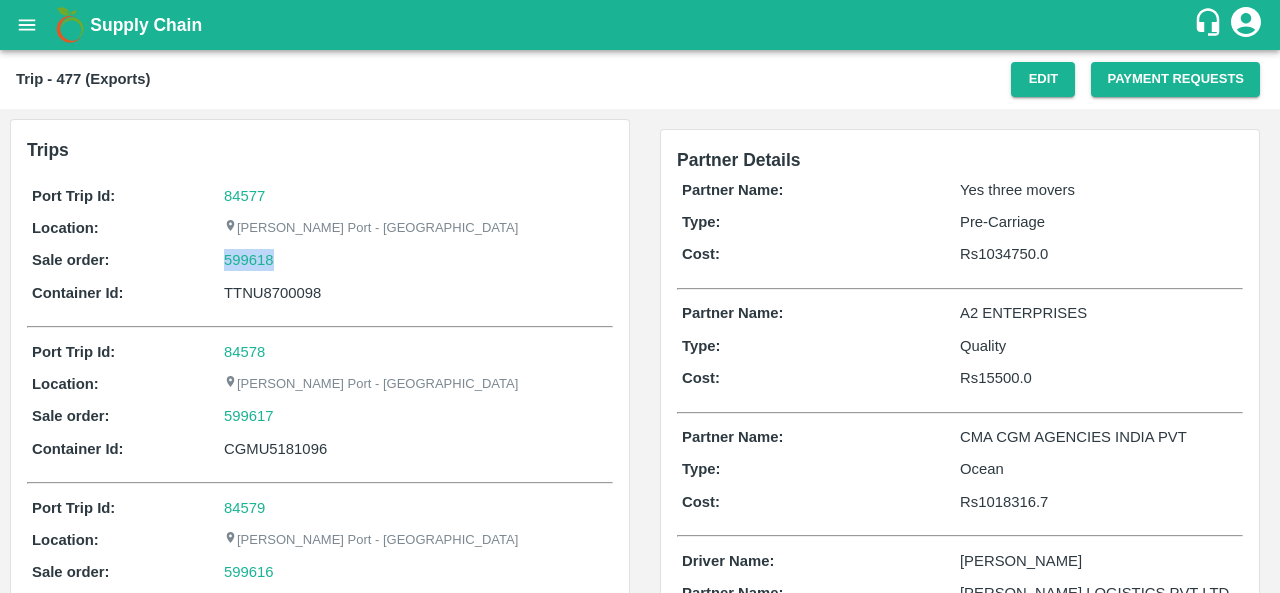 click on "599618" at bounding box center (416, 260) 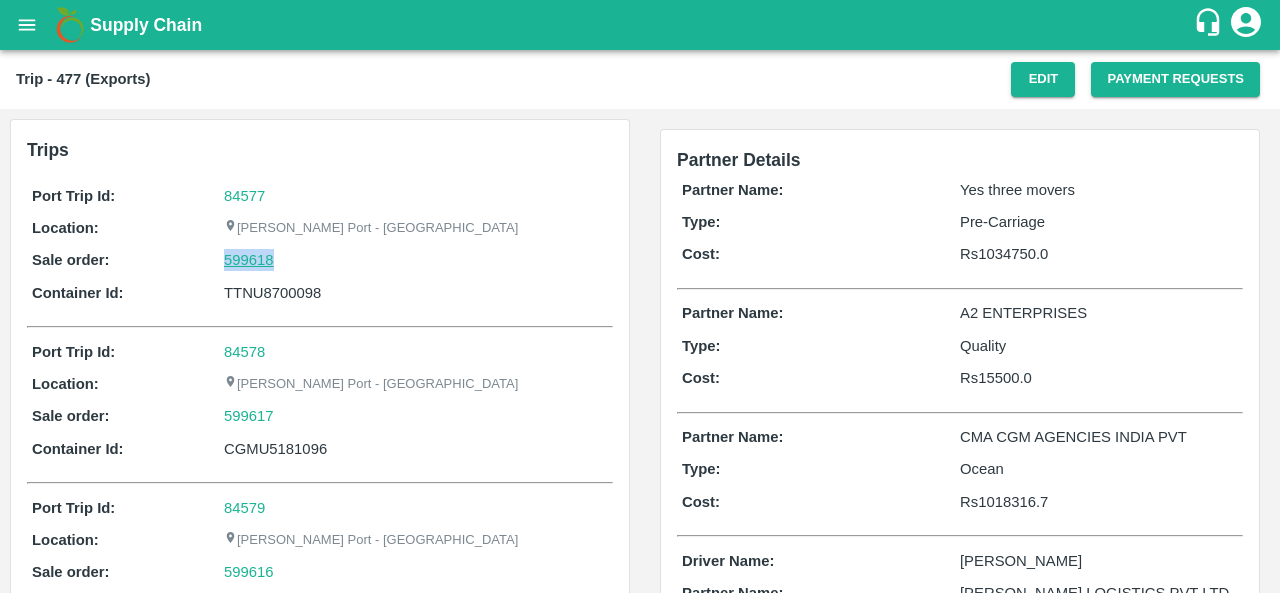 click on "599618" at bounding box center [249, 260] 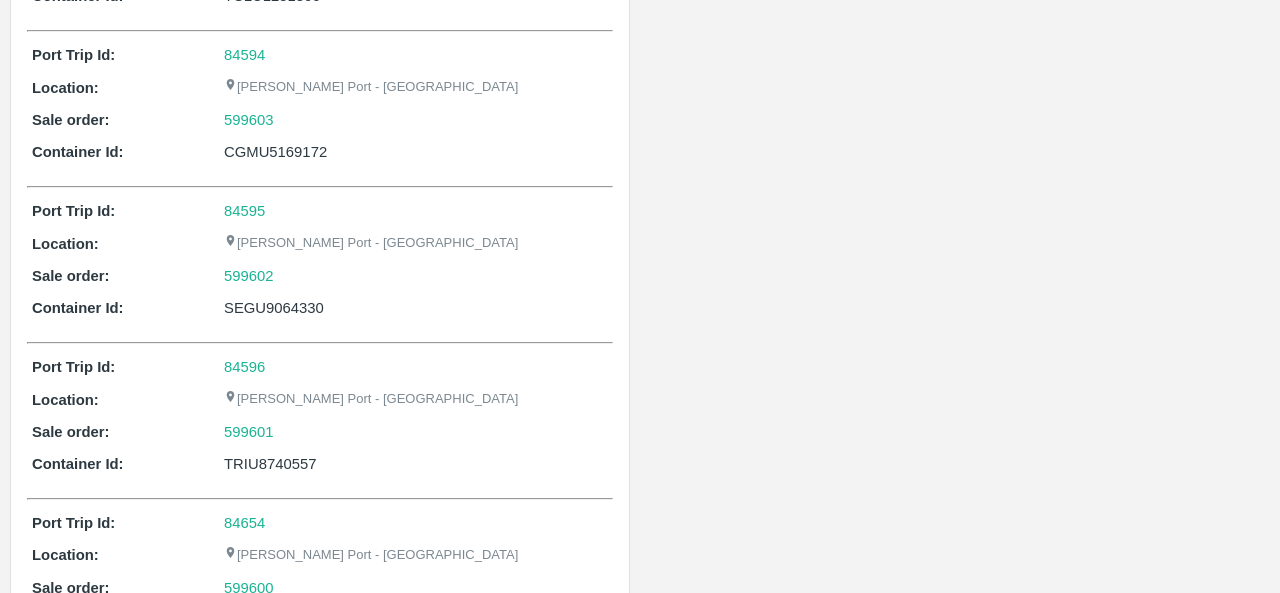 scroll, scrollTop: 150, scrollLeft: 0, axis: vertical 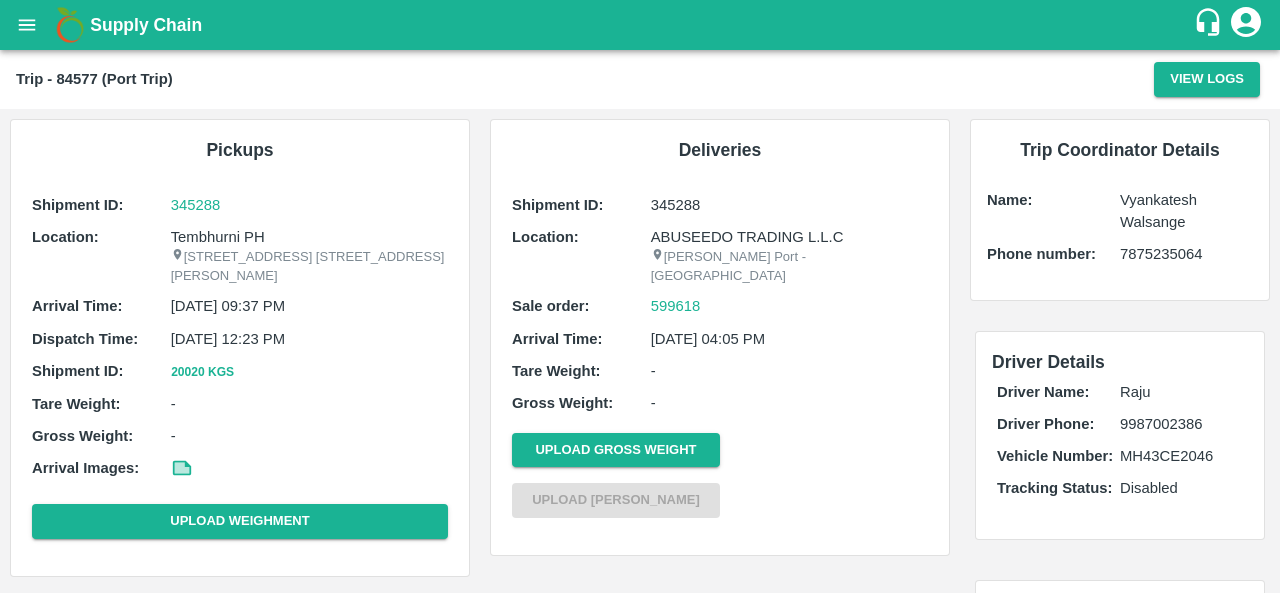 click on "Tembhurni PH" at bounding box center (309, 237) 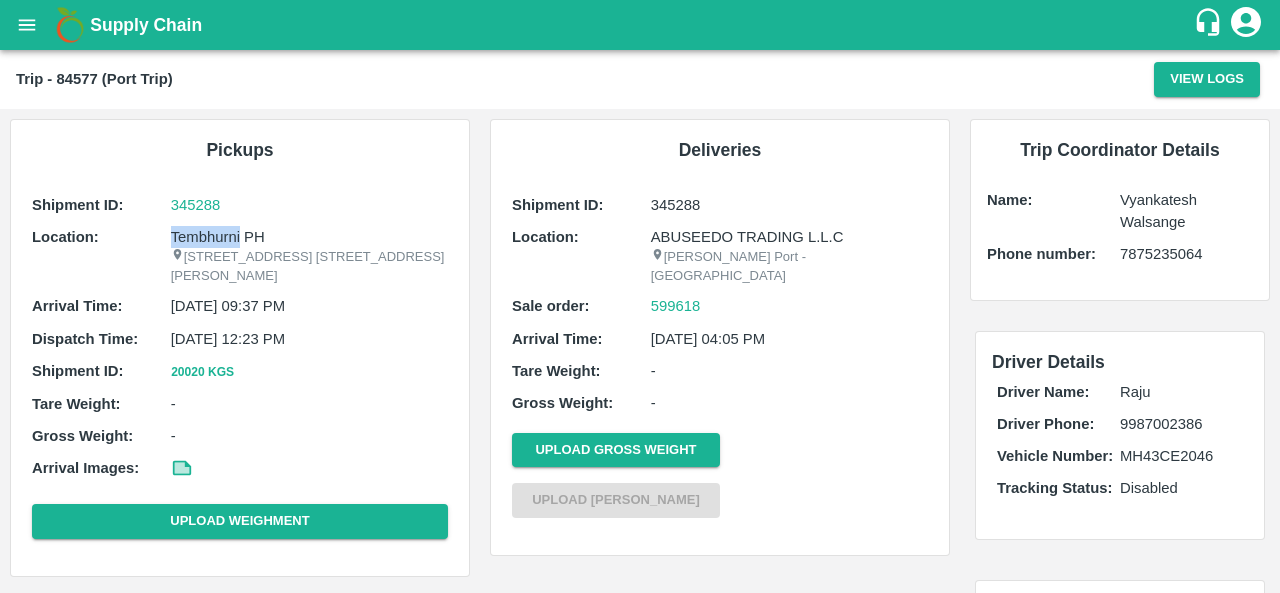 click on "Tembhurni PH" at bounding box center (309, 237) 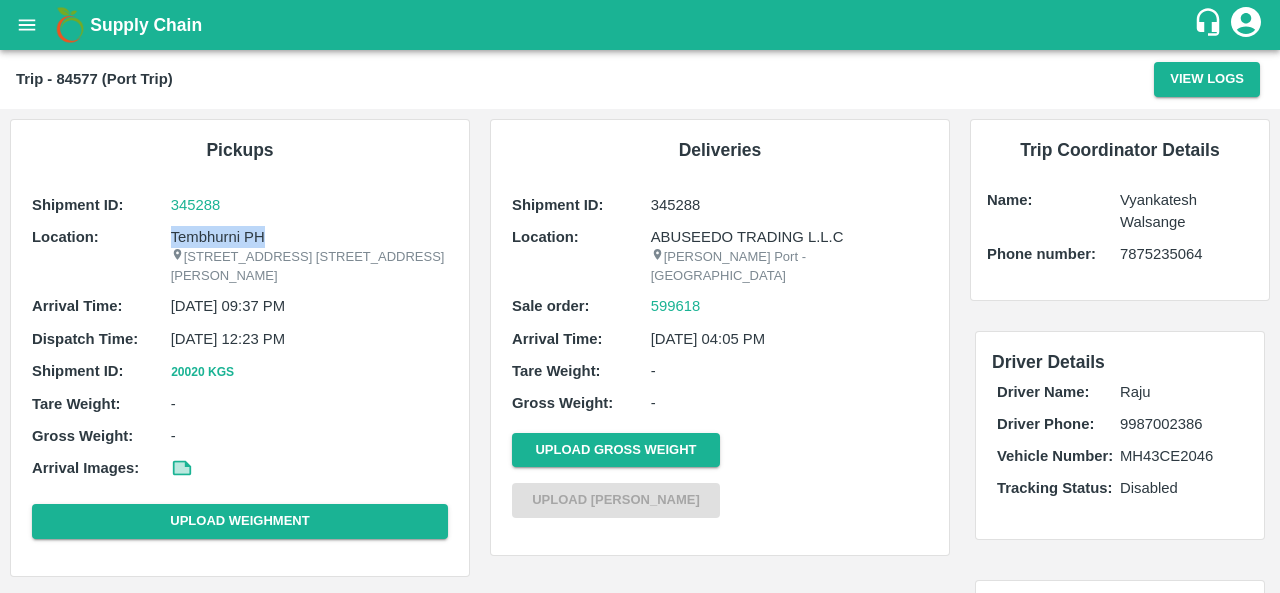 copy on "Tembhurni PH" 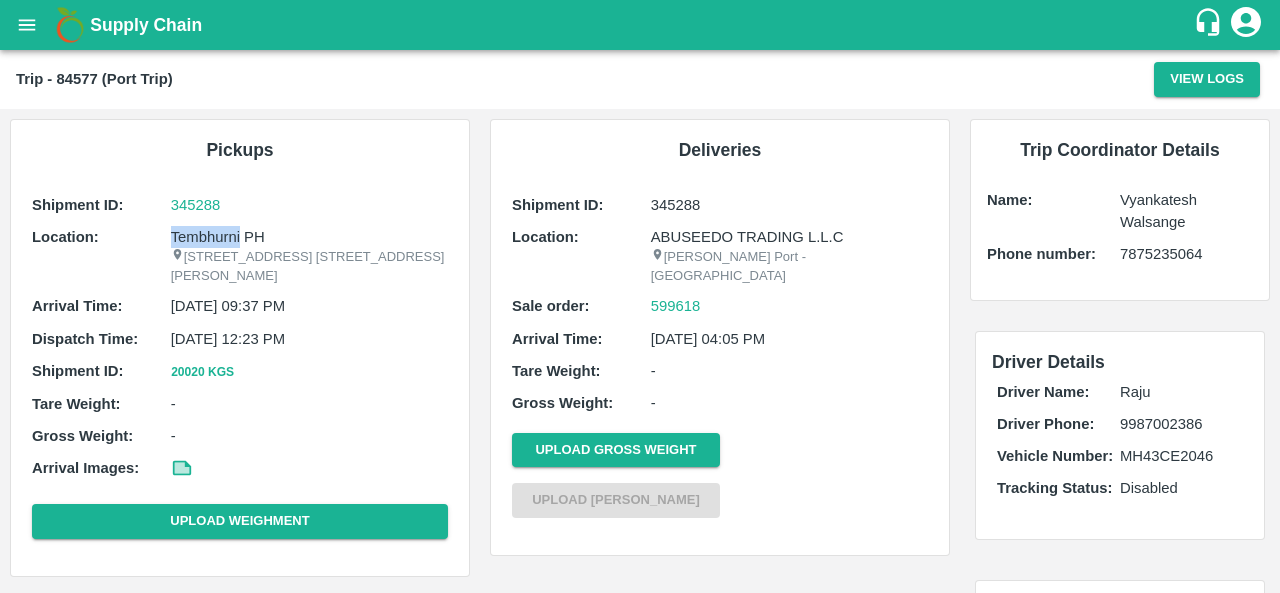 copy on "Tembhurni" 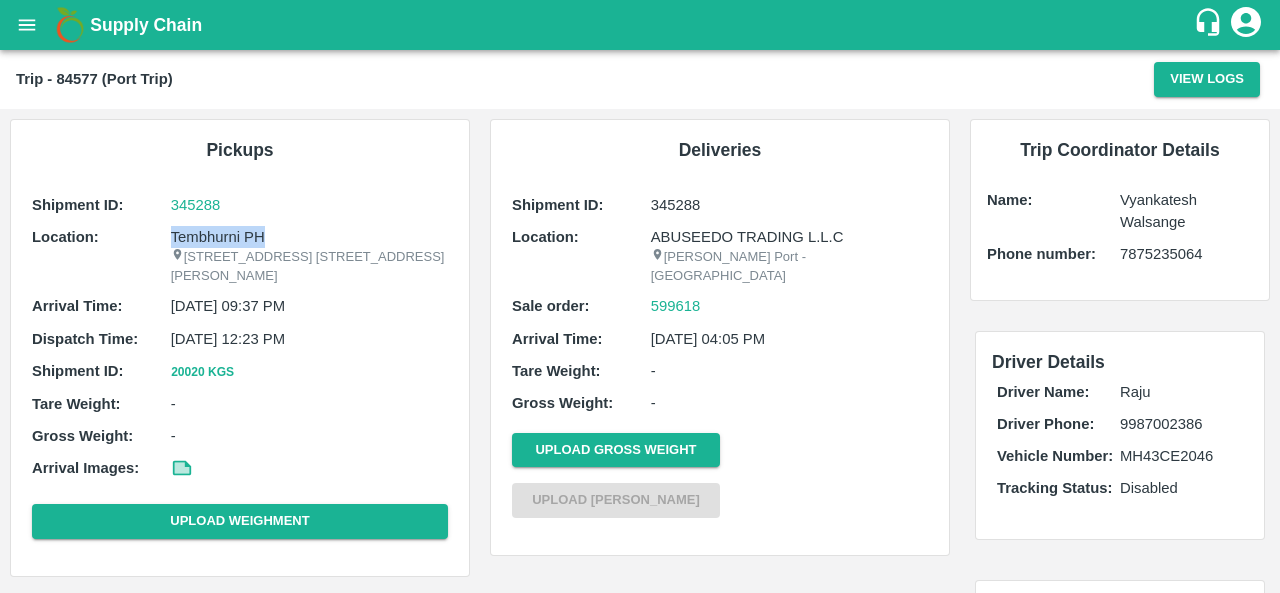 copy on "Tembhurni PH" 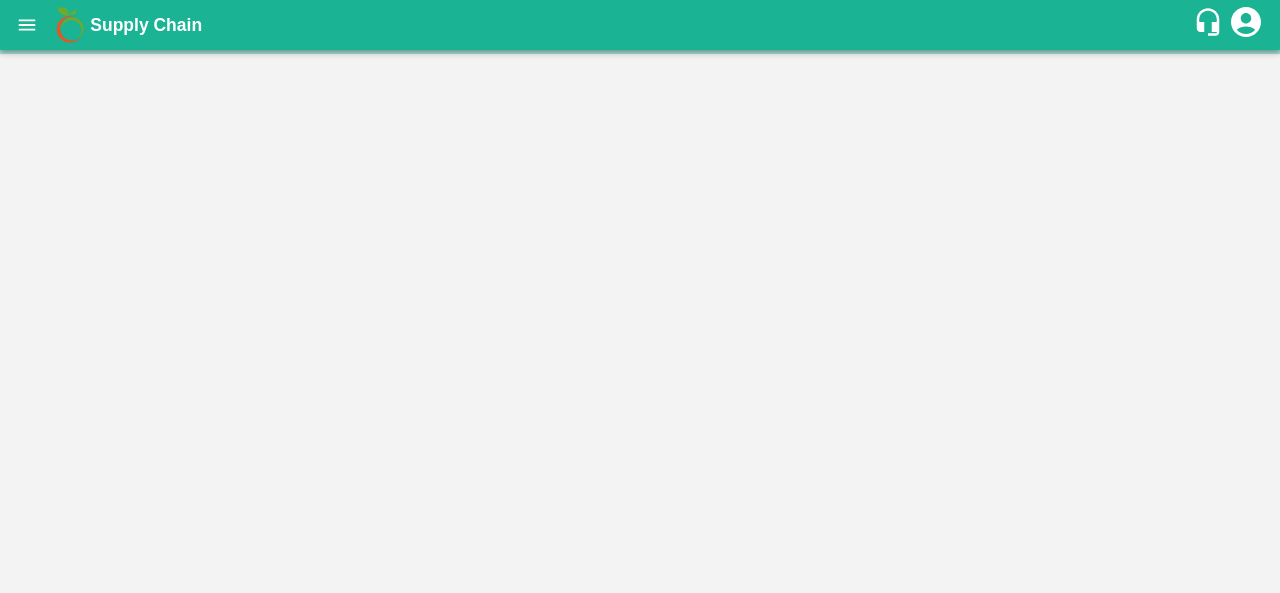 scroll, scrollTop: 0, scrollLeft: 0, axis: both 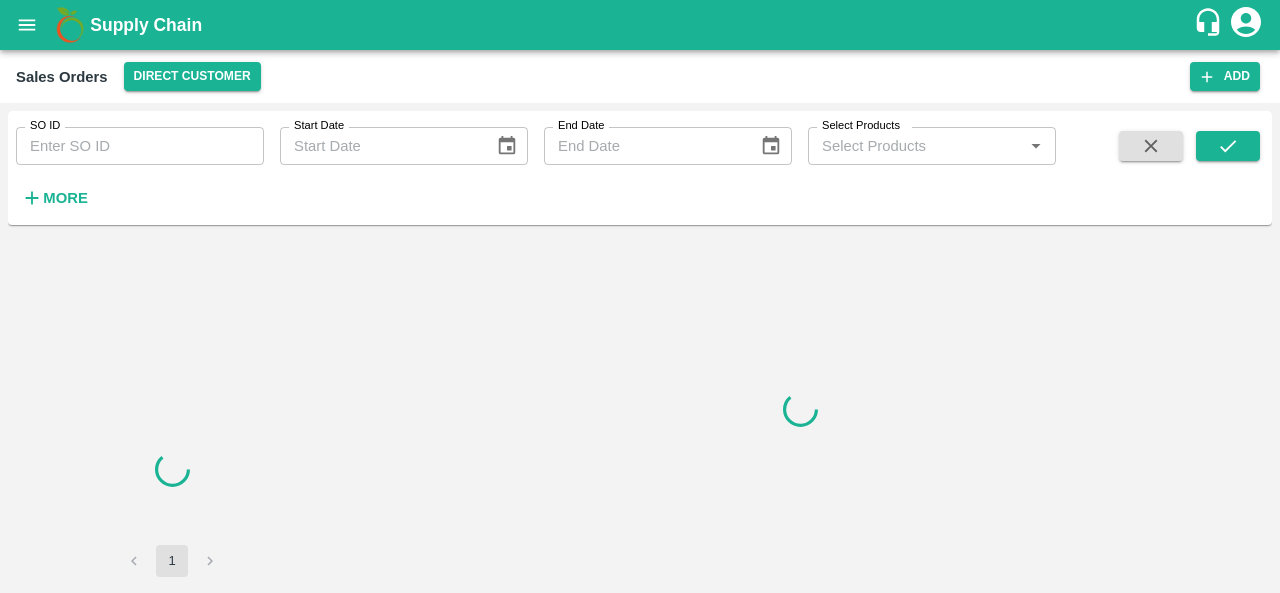 click on "SO ID" at bounding box center [140, 146] 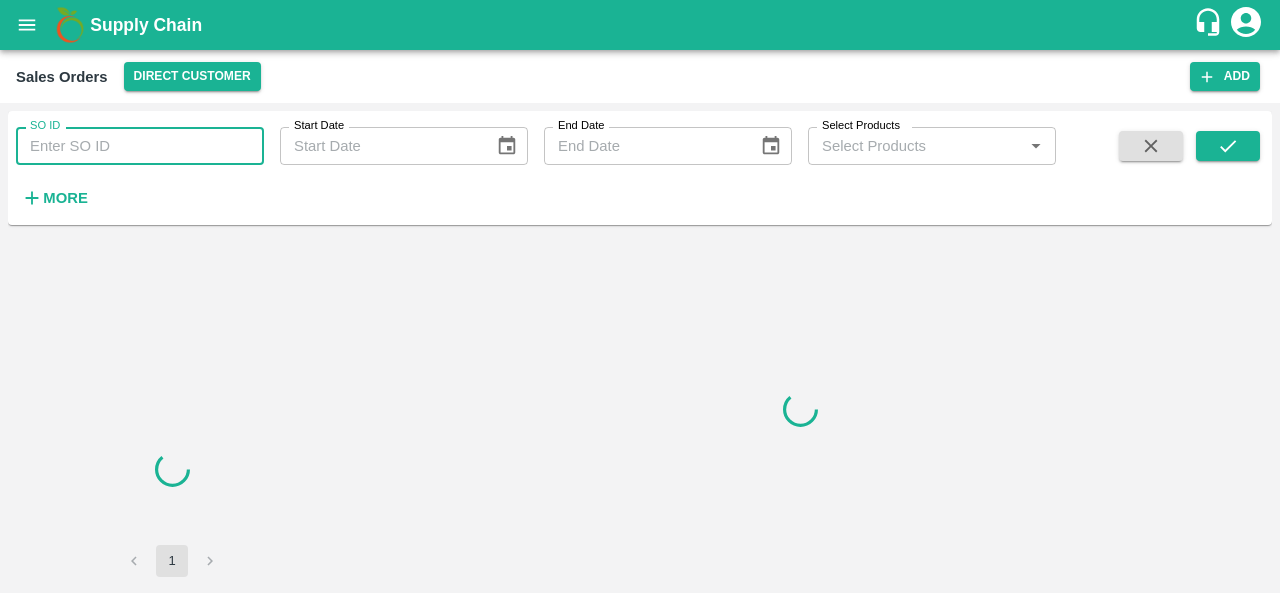 click on "SO ID" at bounding box center (140, 146) 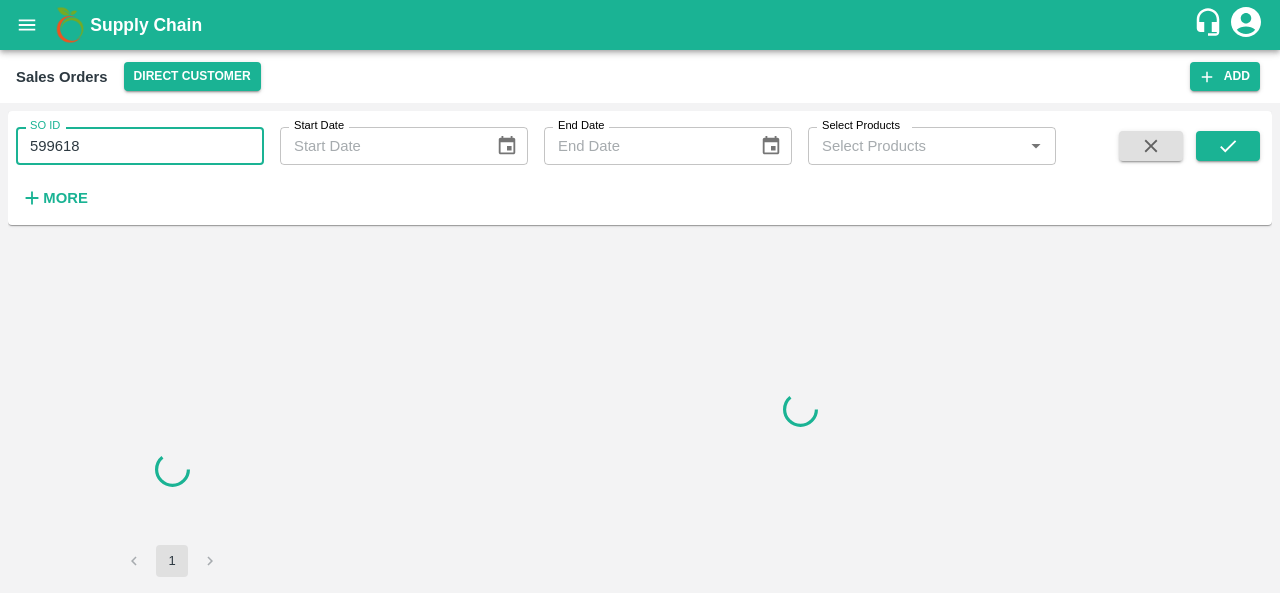 click on "599618" at bounding box center (140, 146) 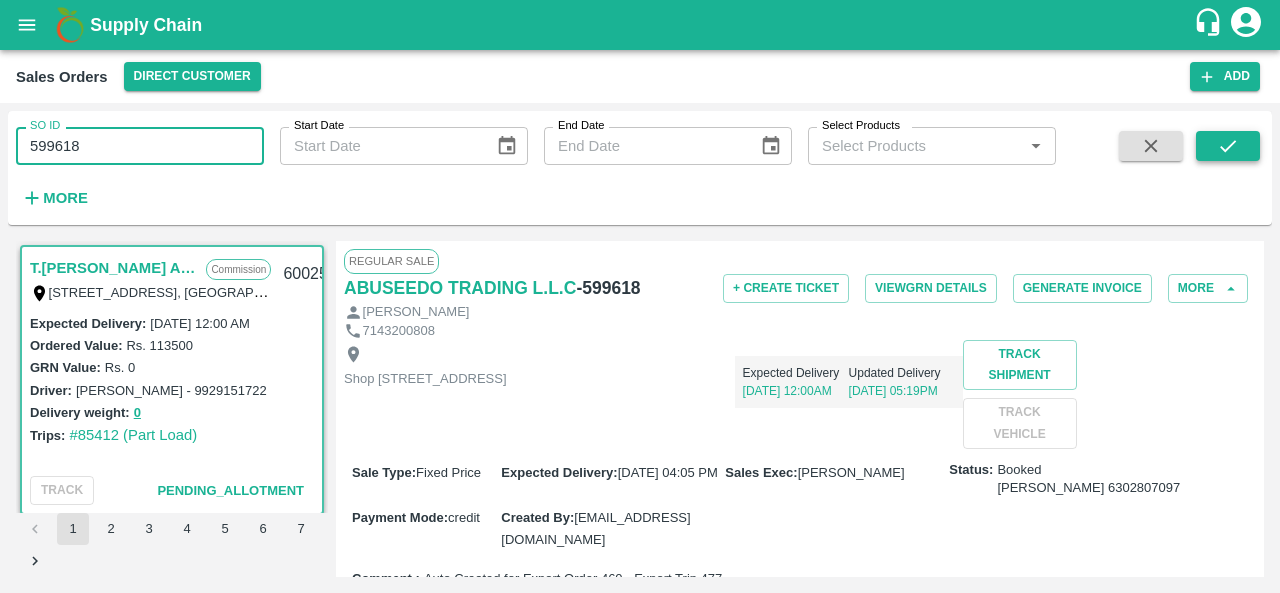 type on "599618" 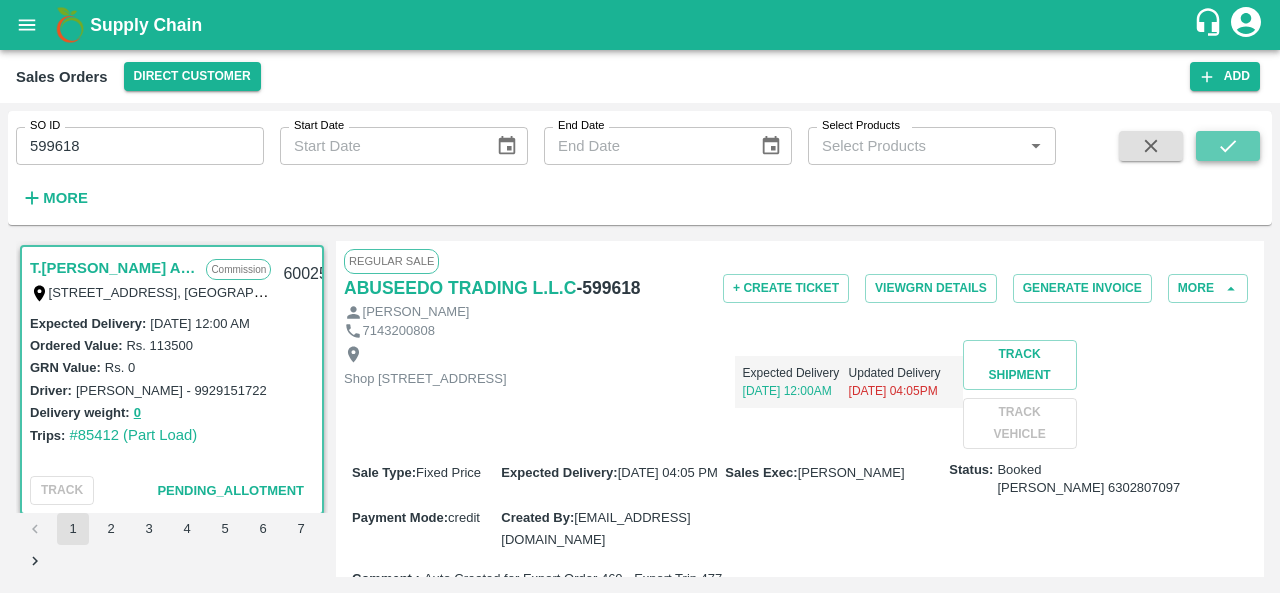 click at bounding box center (1228, 146) 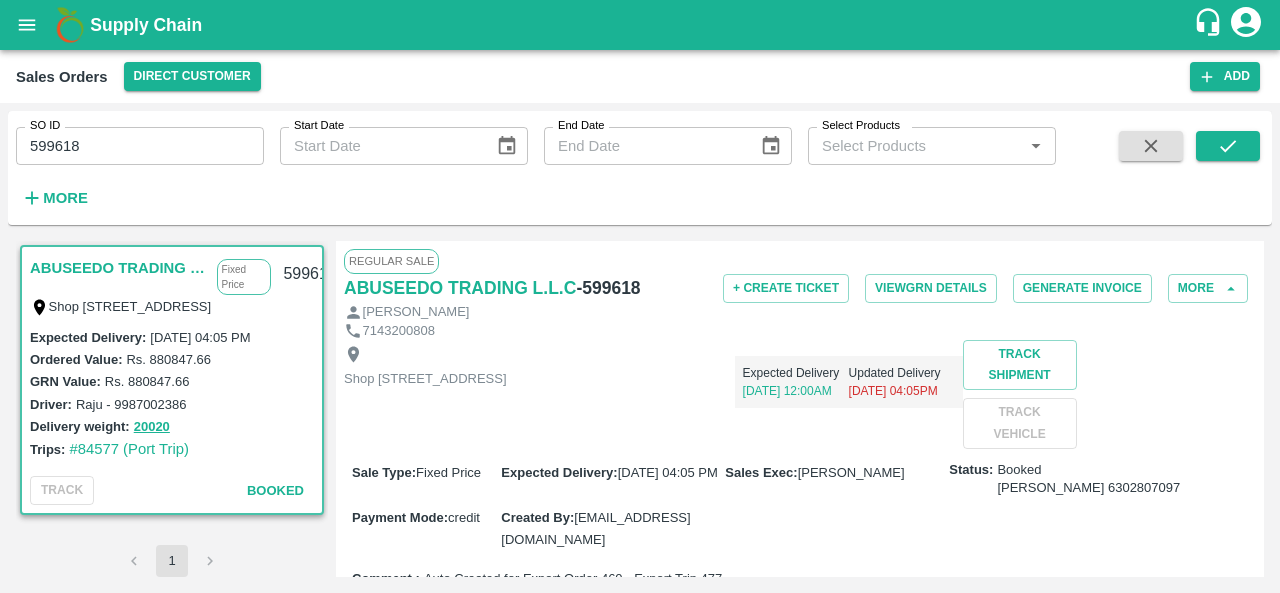 type 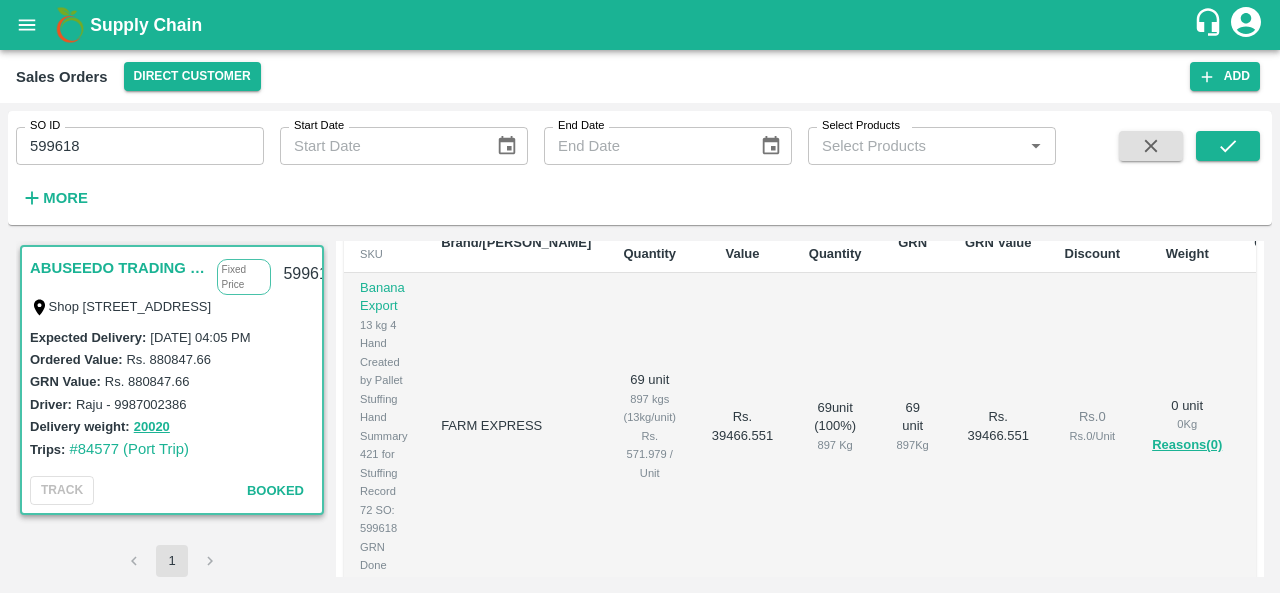 scroll, scrollTop: 419, scrollLeft: 0, axis: vertical 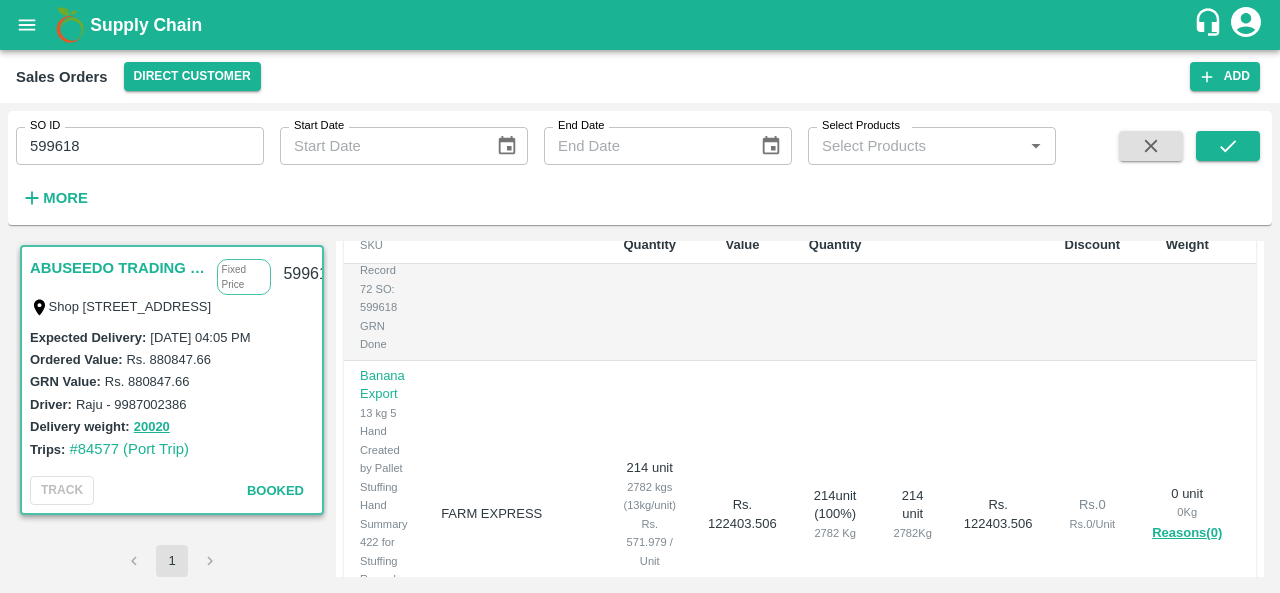 click on "Brand/Marka" at bounding box center (516, 233) 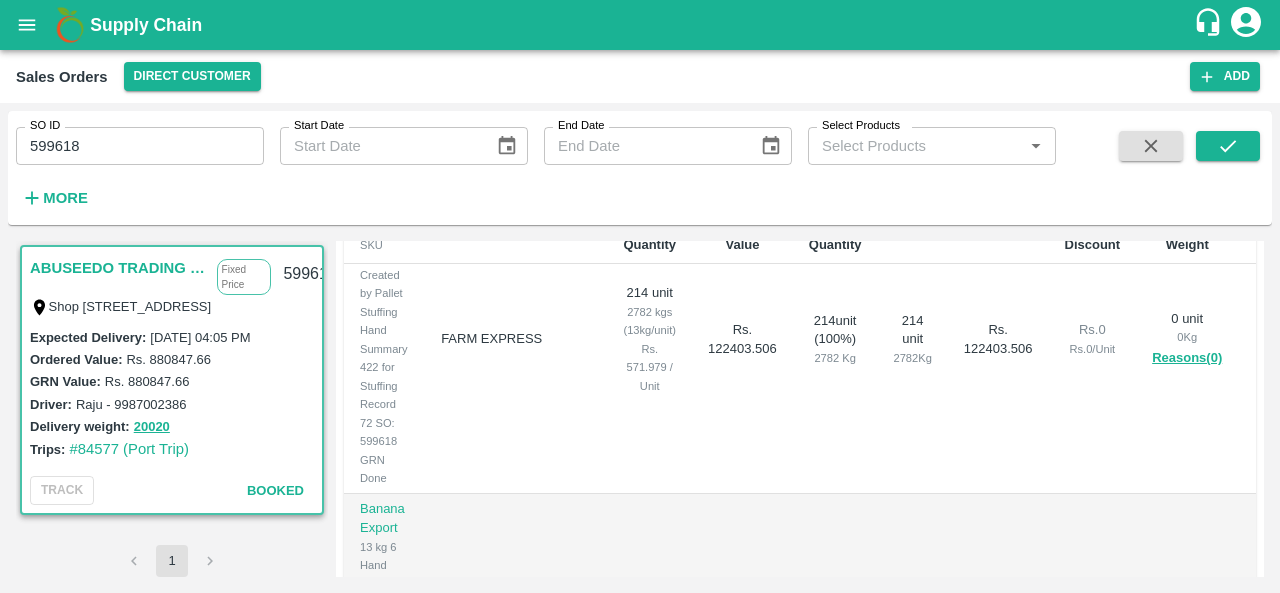 scroll, scrollTop: 388, scrollLeft: 0, axis: vertical 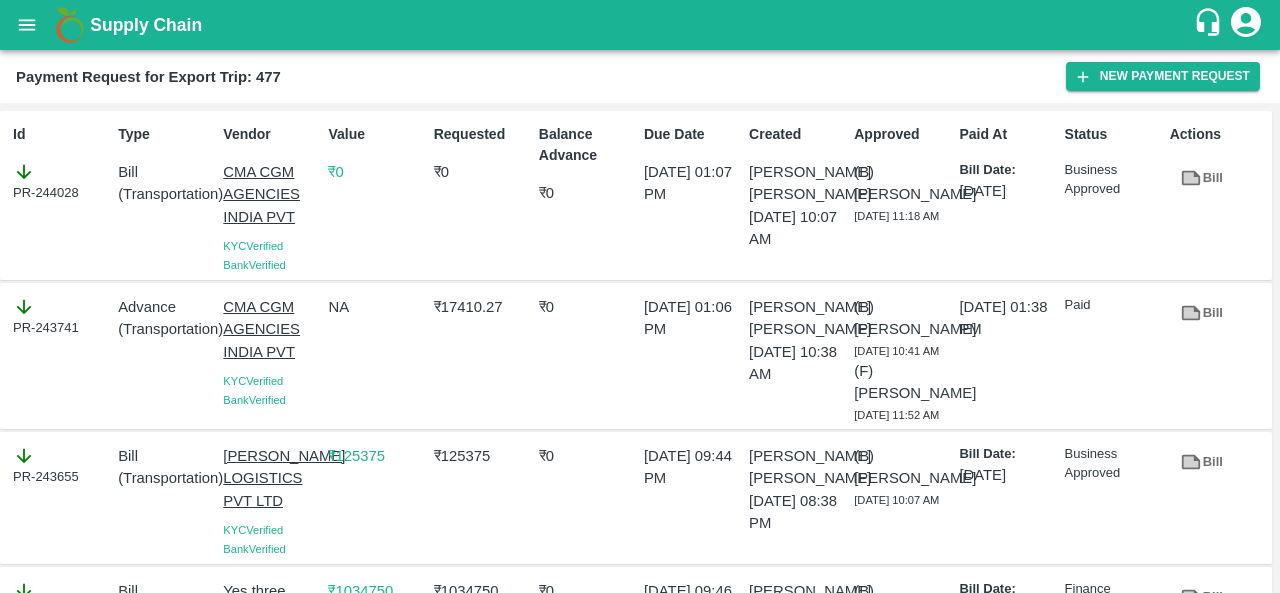 click on "PR-243741" at bounding box center [61, 317] 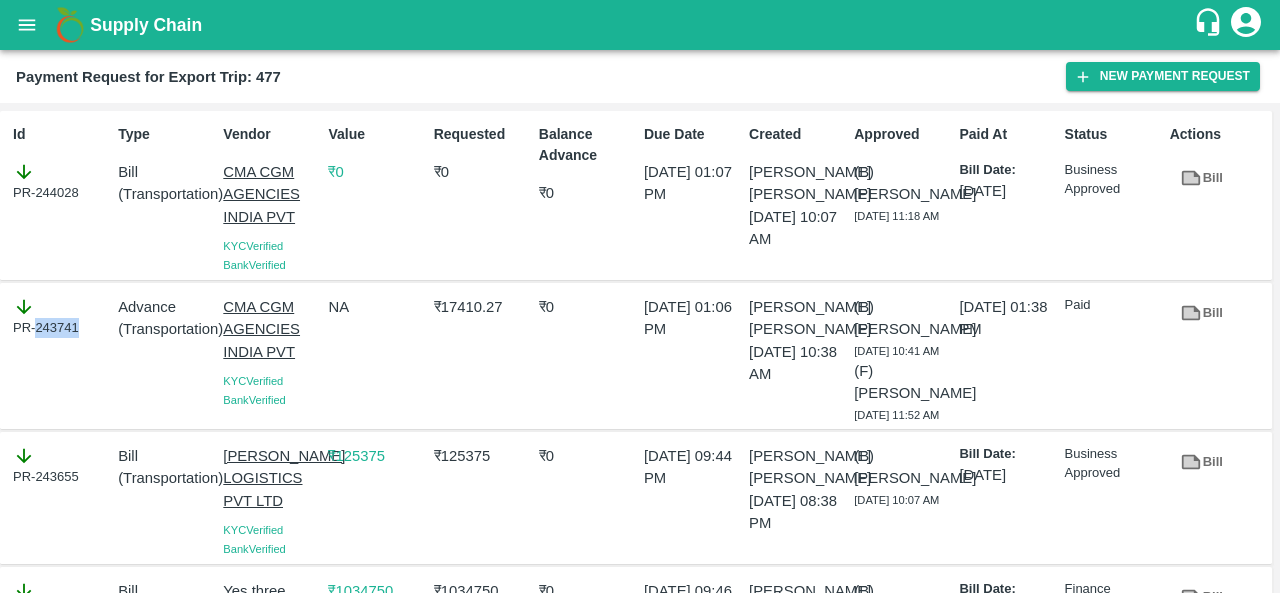 click on "PR-243741" at bounding box center [61, 317] 